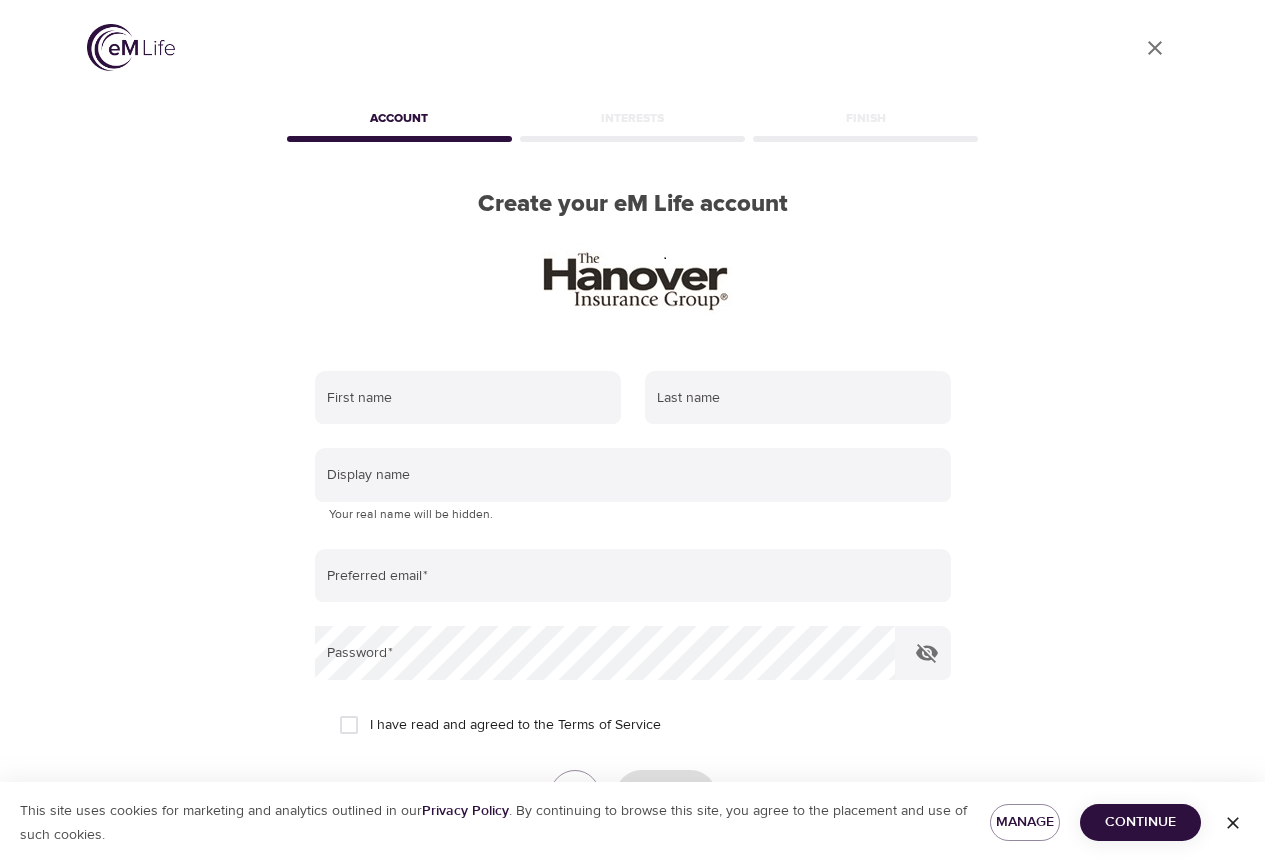 scroll, scrollTop: 0, scrollLeft: 0, axis: both 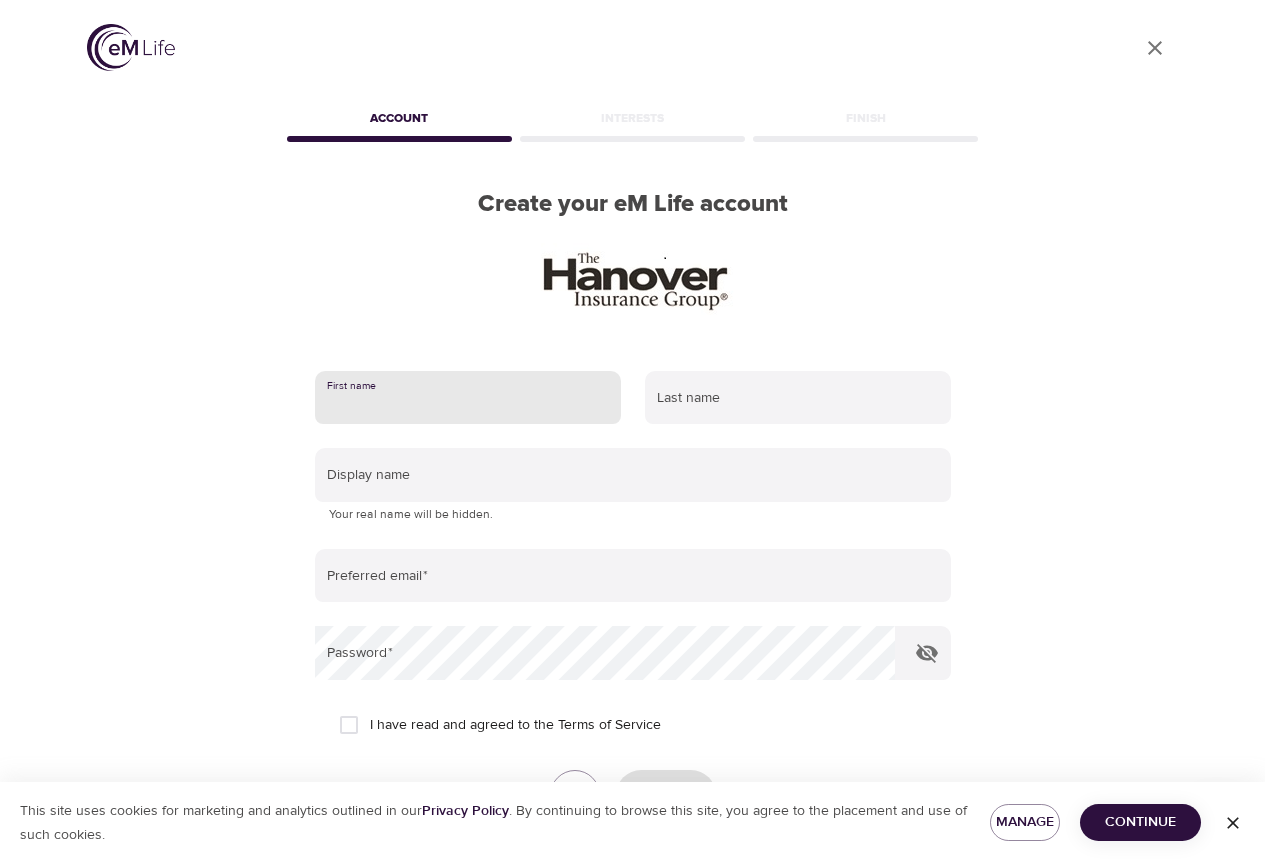 click at bounding box center (468, 398) 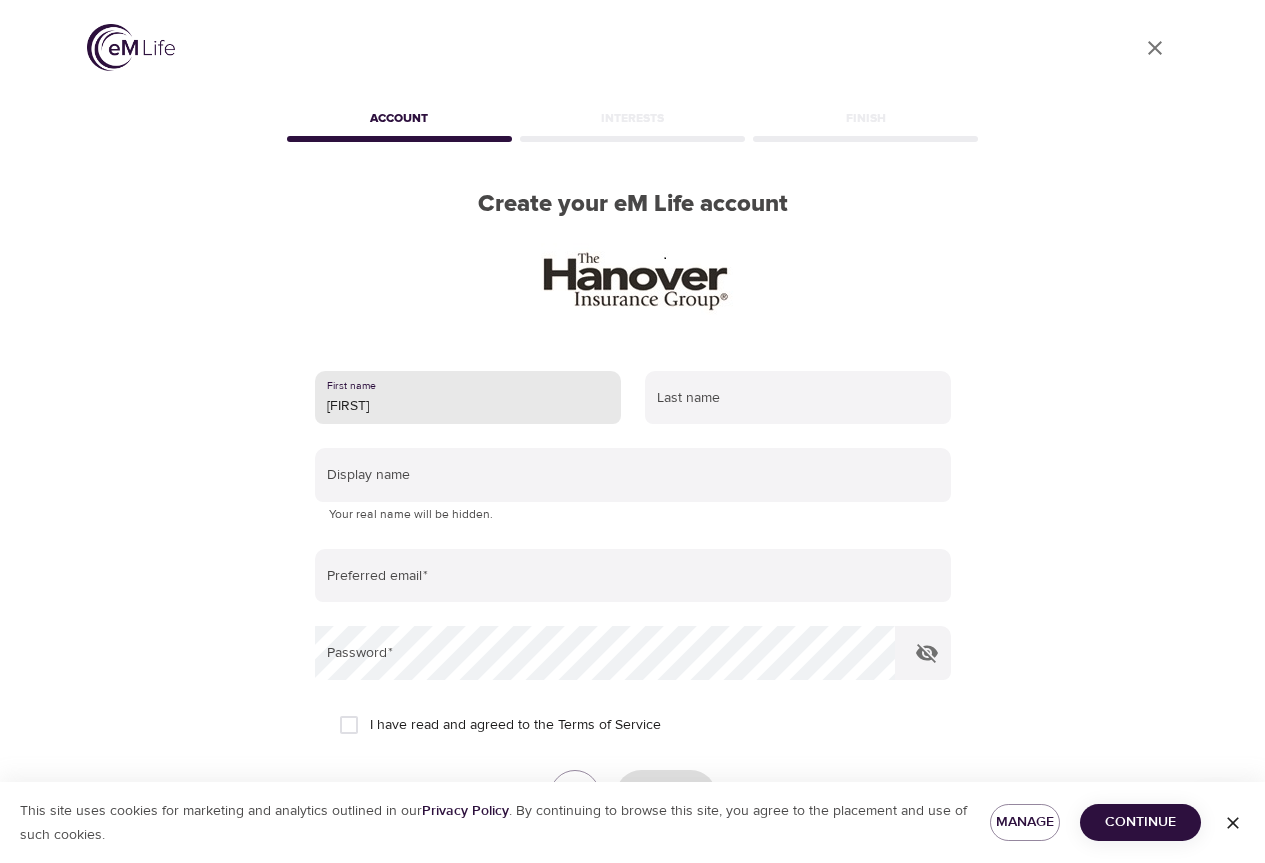 type on "[FIRST]" 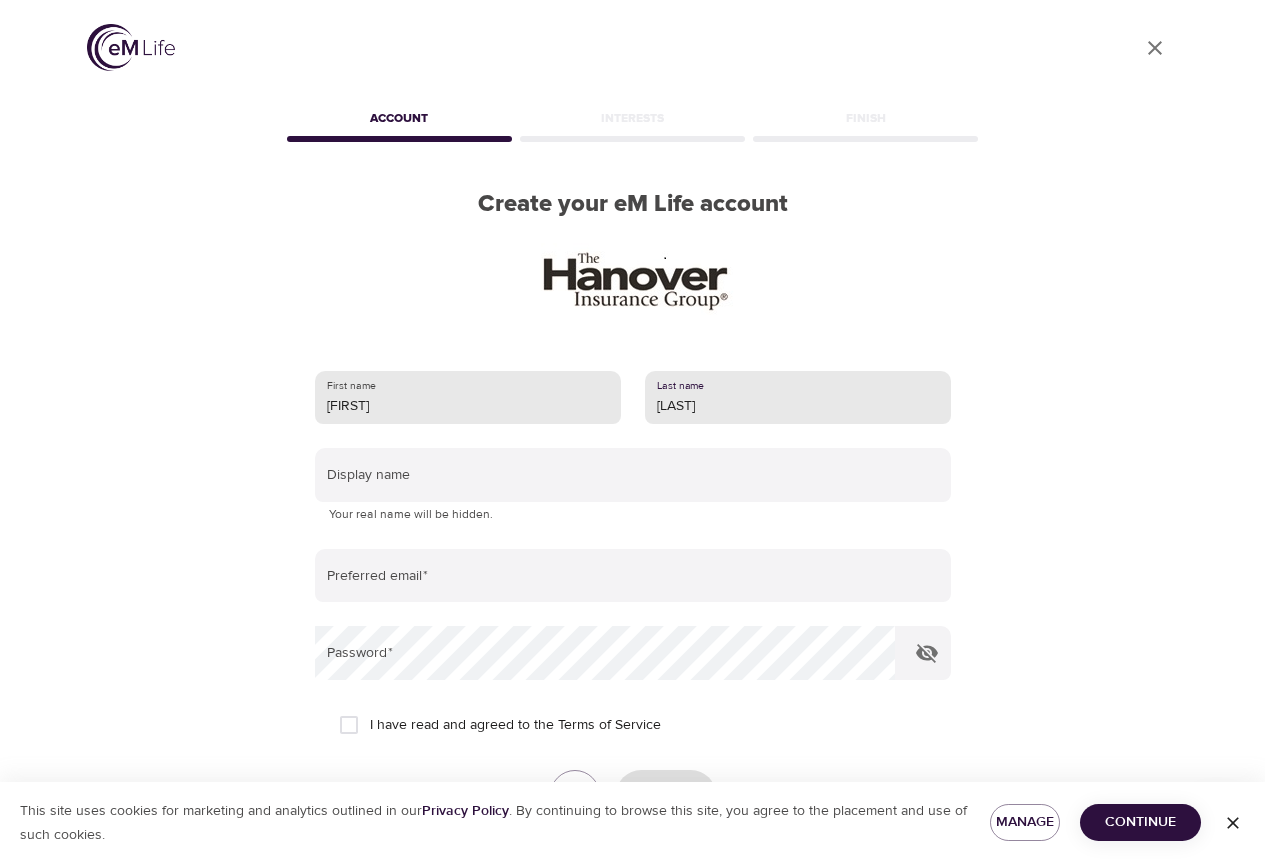 type on "[LAST]" 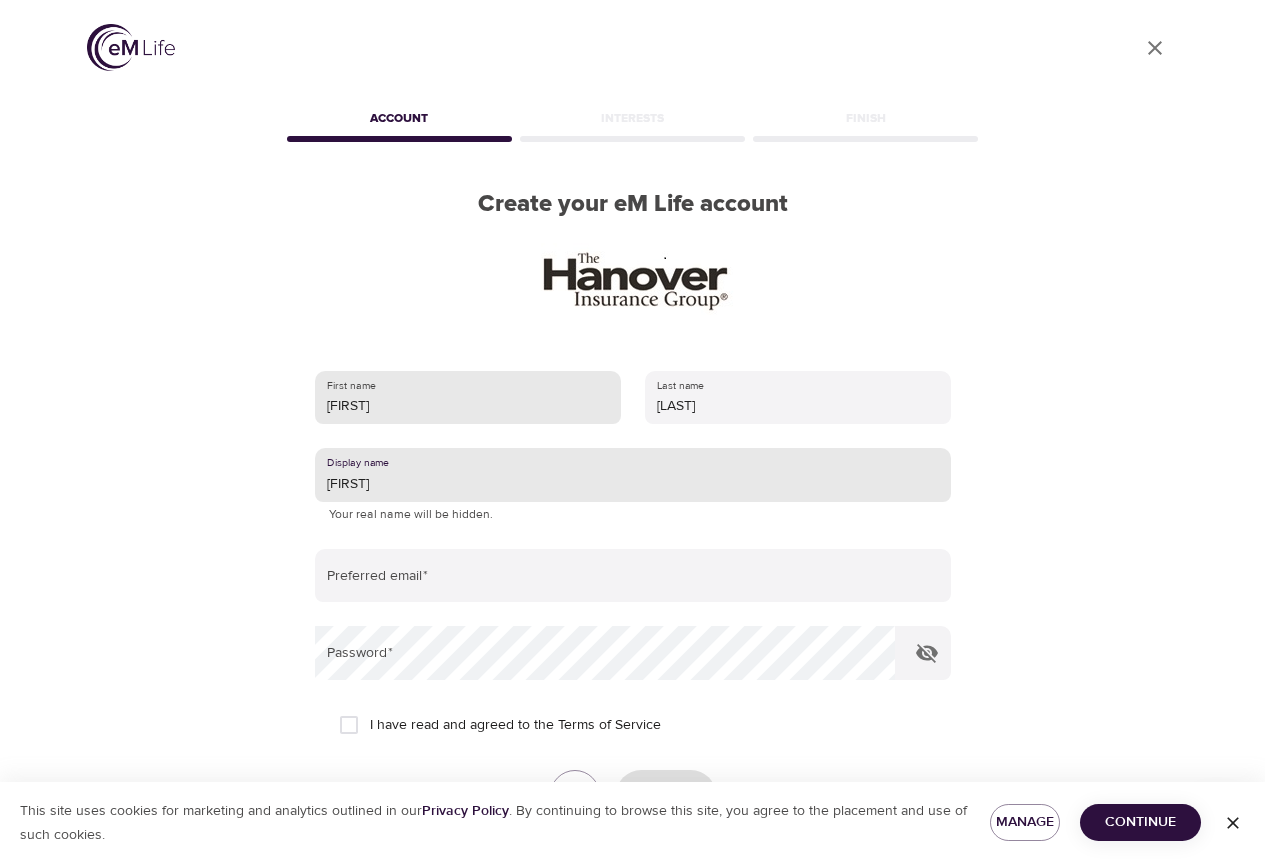 type on "[FIRST]" 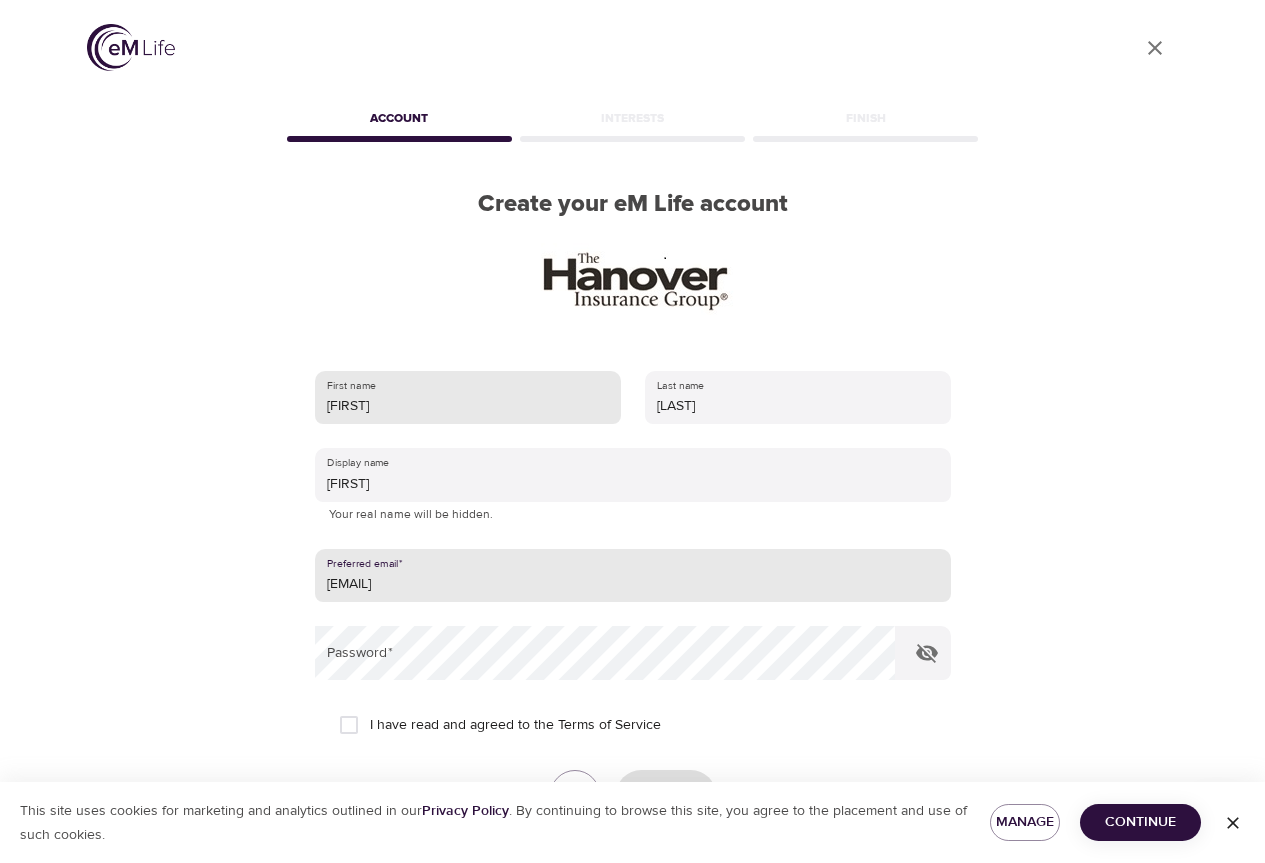 type on "[EMAIL]" 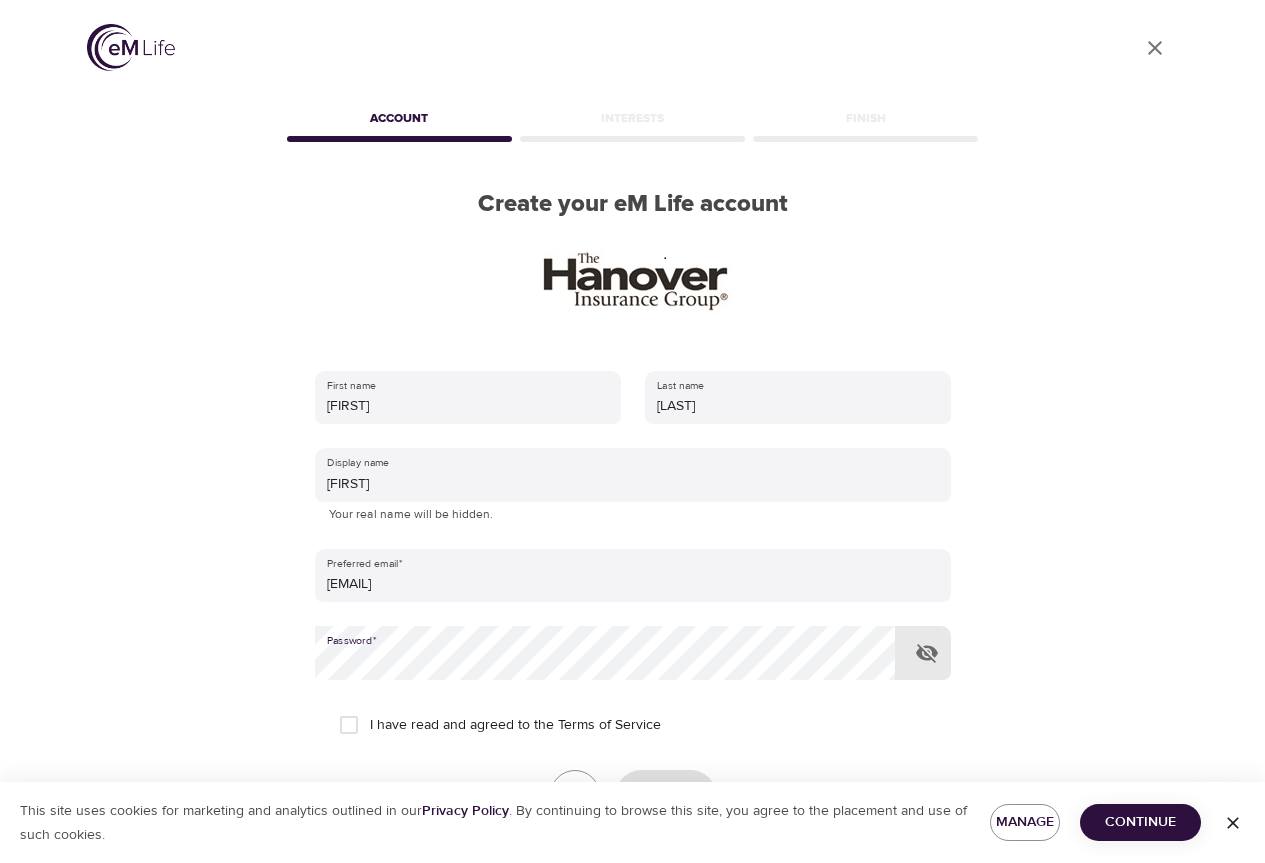 click on "I have read and agreed to the    Terms of Service" at bounding box center (349, 725) 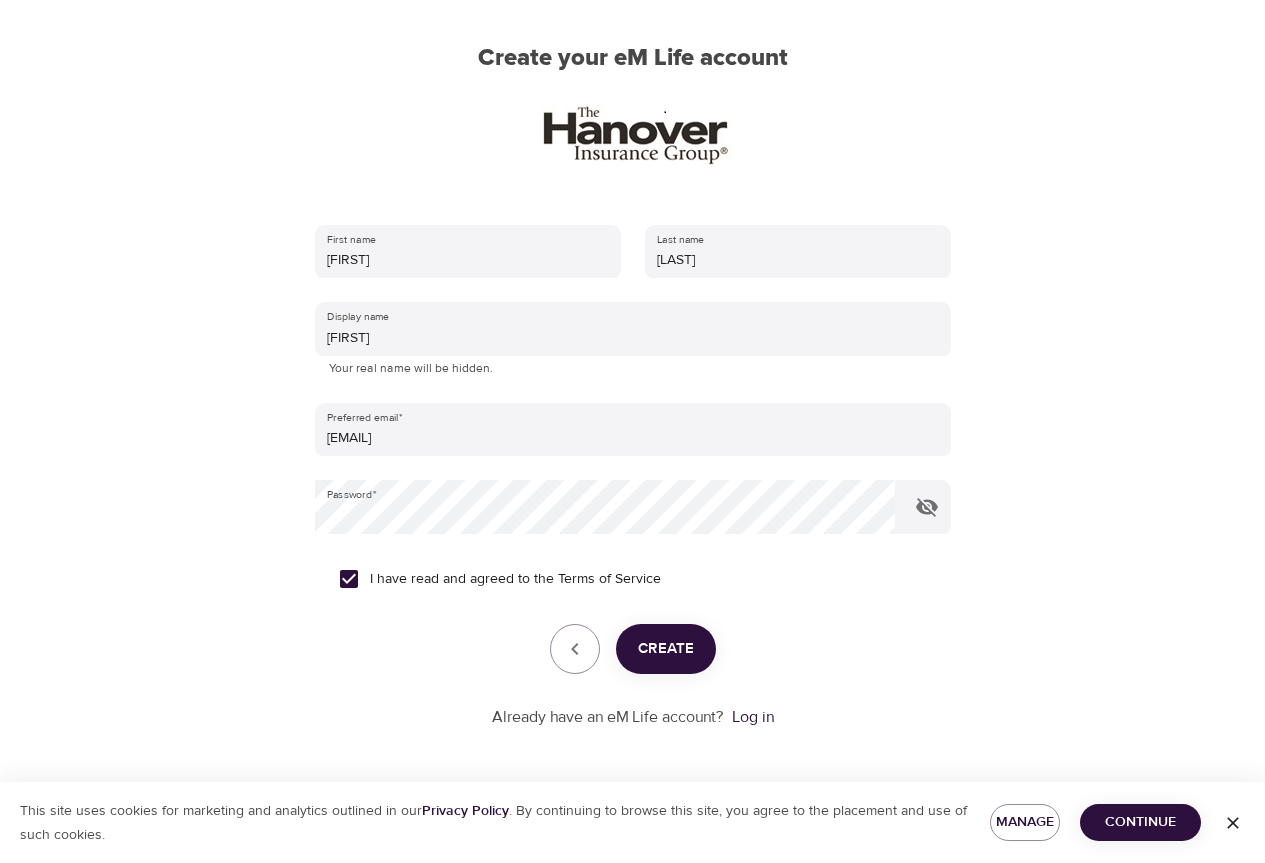 scroll, scrollTop: 147, scrollLeft: 0, axis: vertical 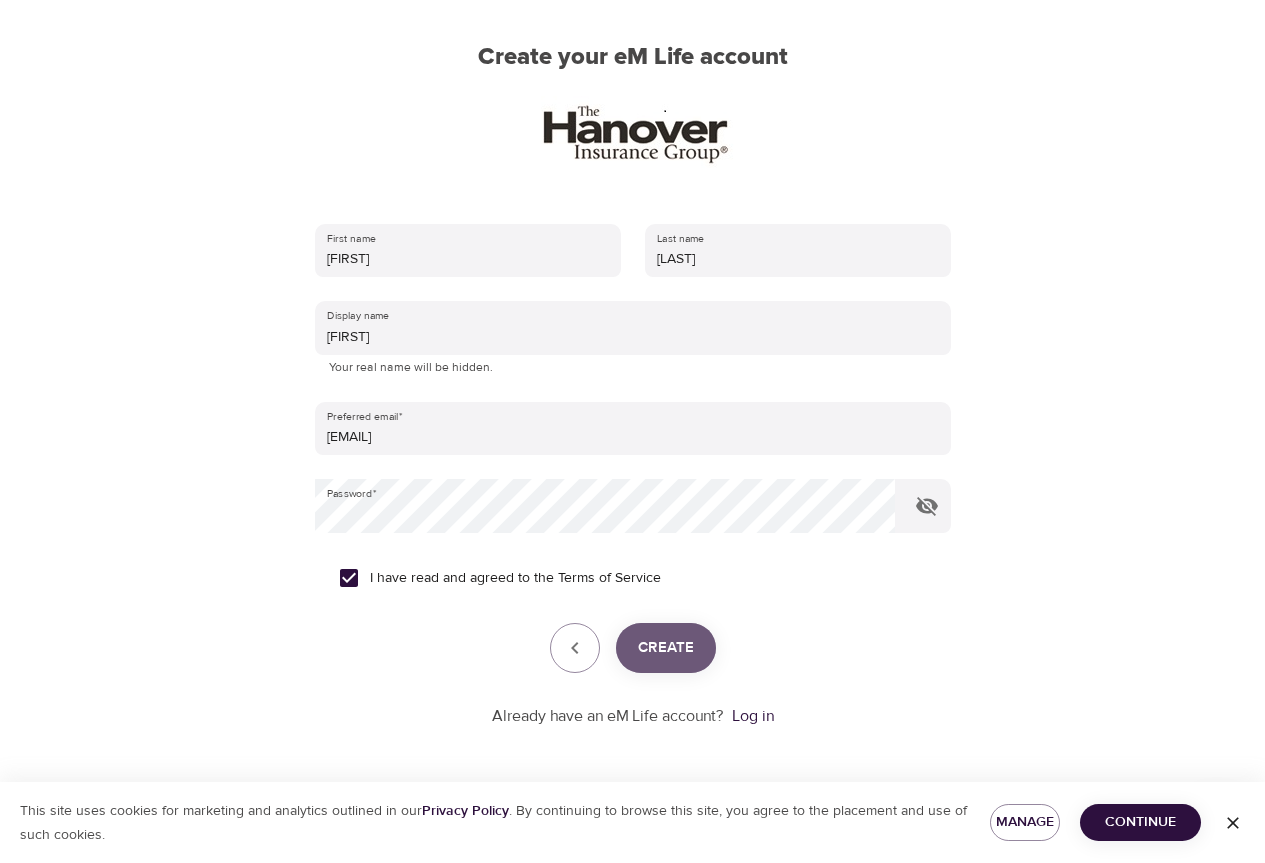 click on "Create" at bounding box center (666, 648) 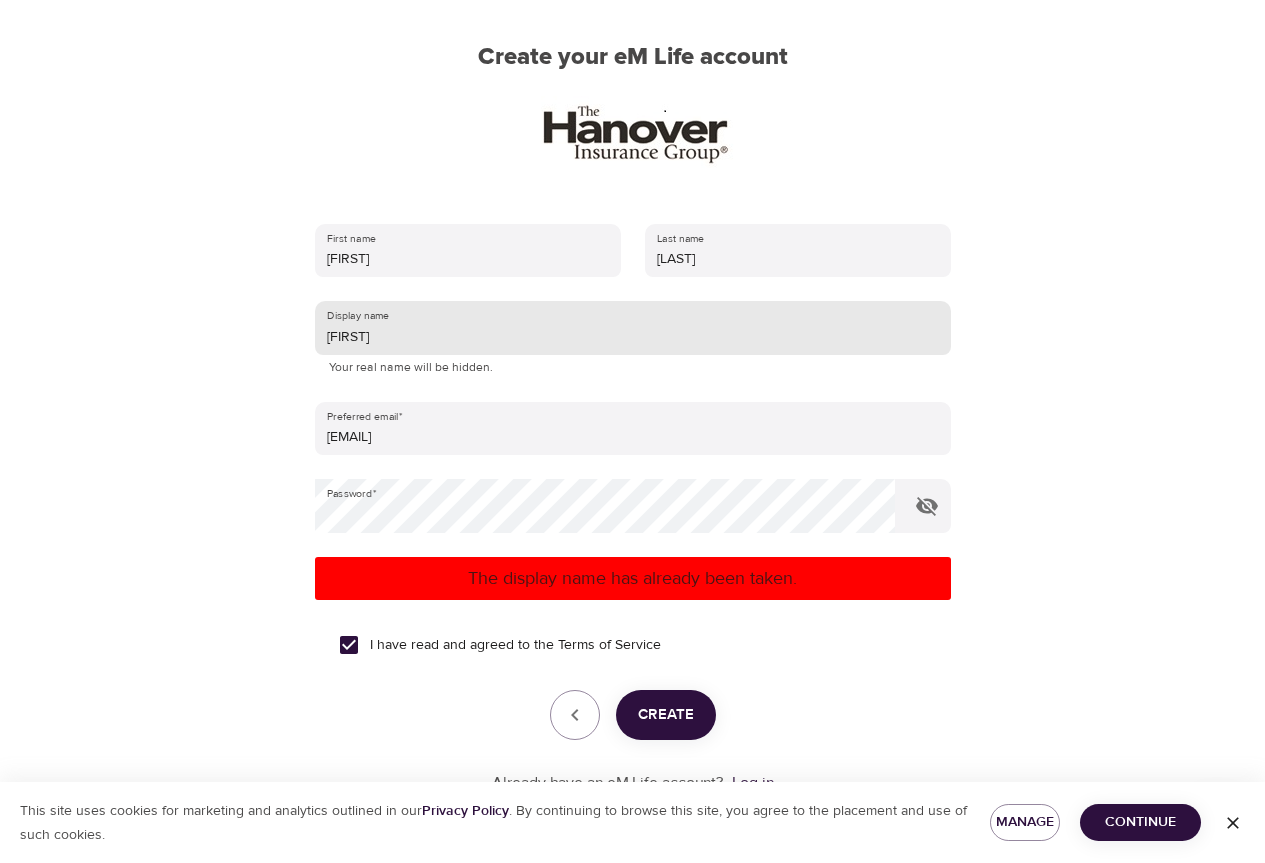 click on "[FIRST]" at bounding box center (633, 328) 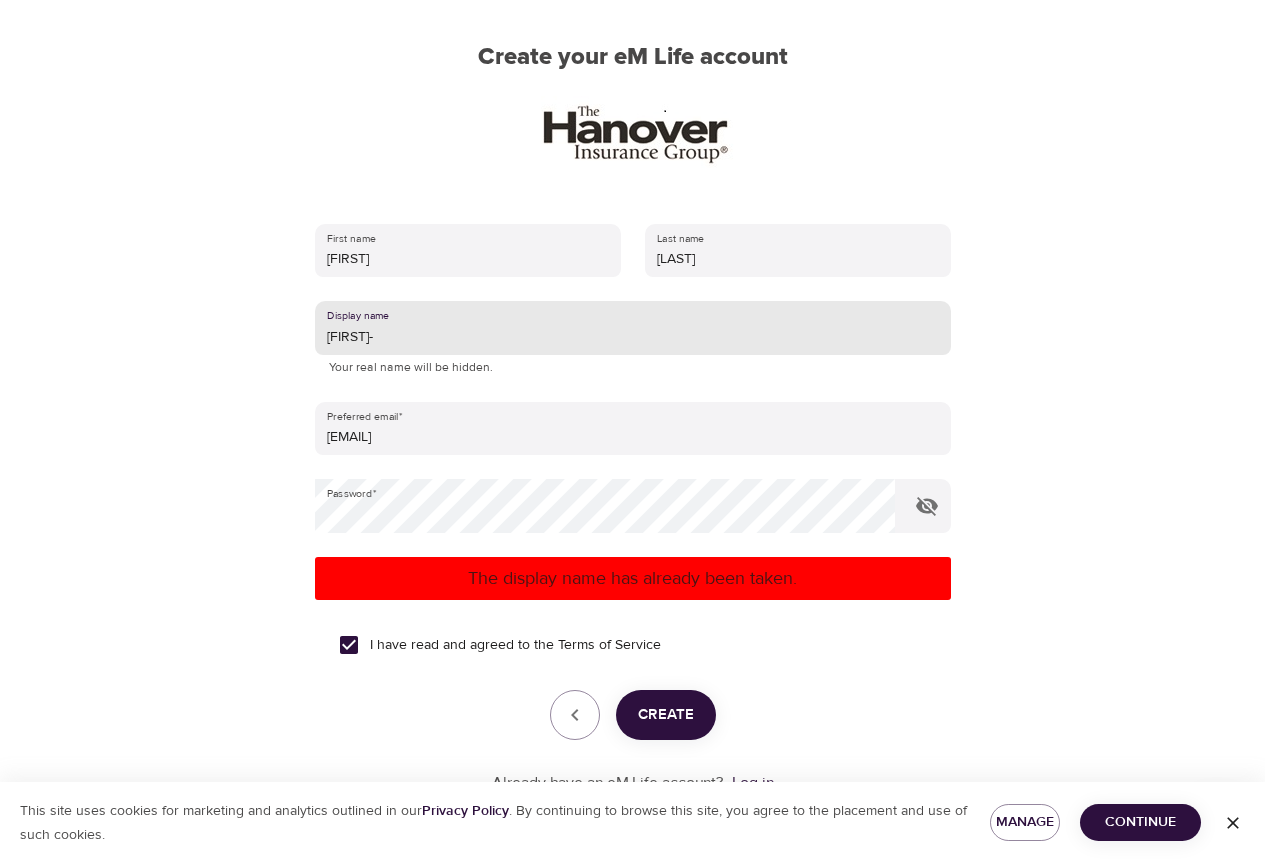 type on "[FIRST]-" 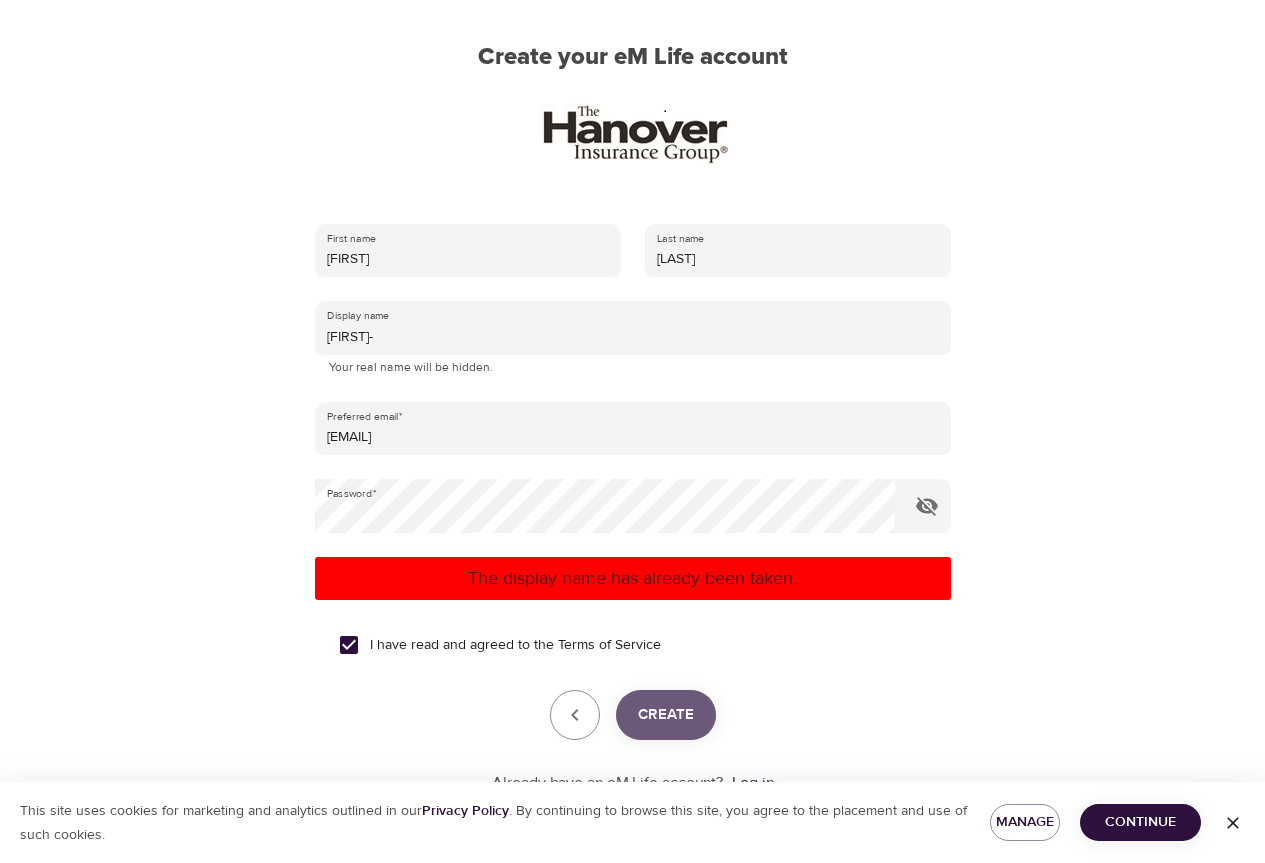 click on "Create" at bounding box center [666, 715] 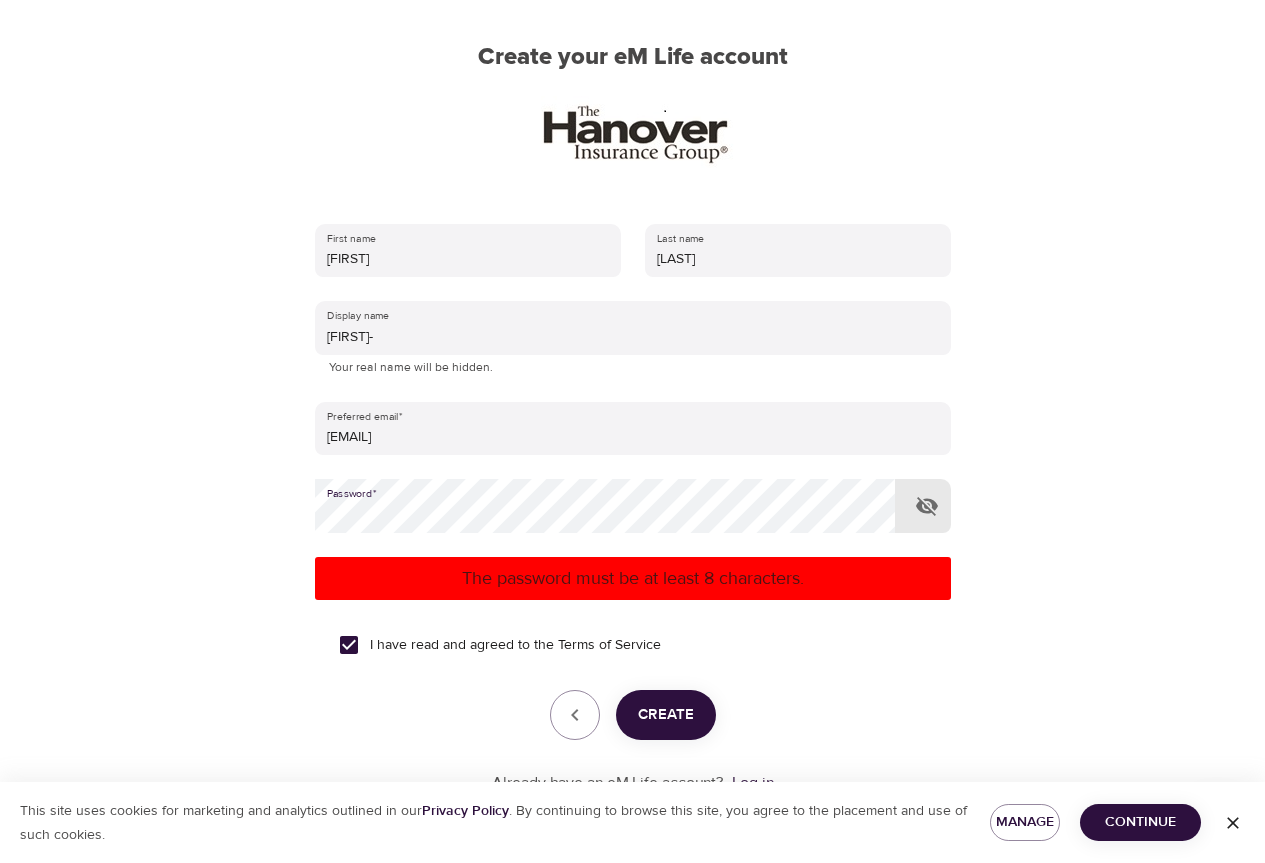 click on "I have read and agreed to the    Terms of Service" at bounding box center (633, 645) 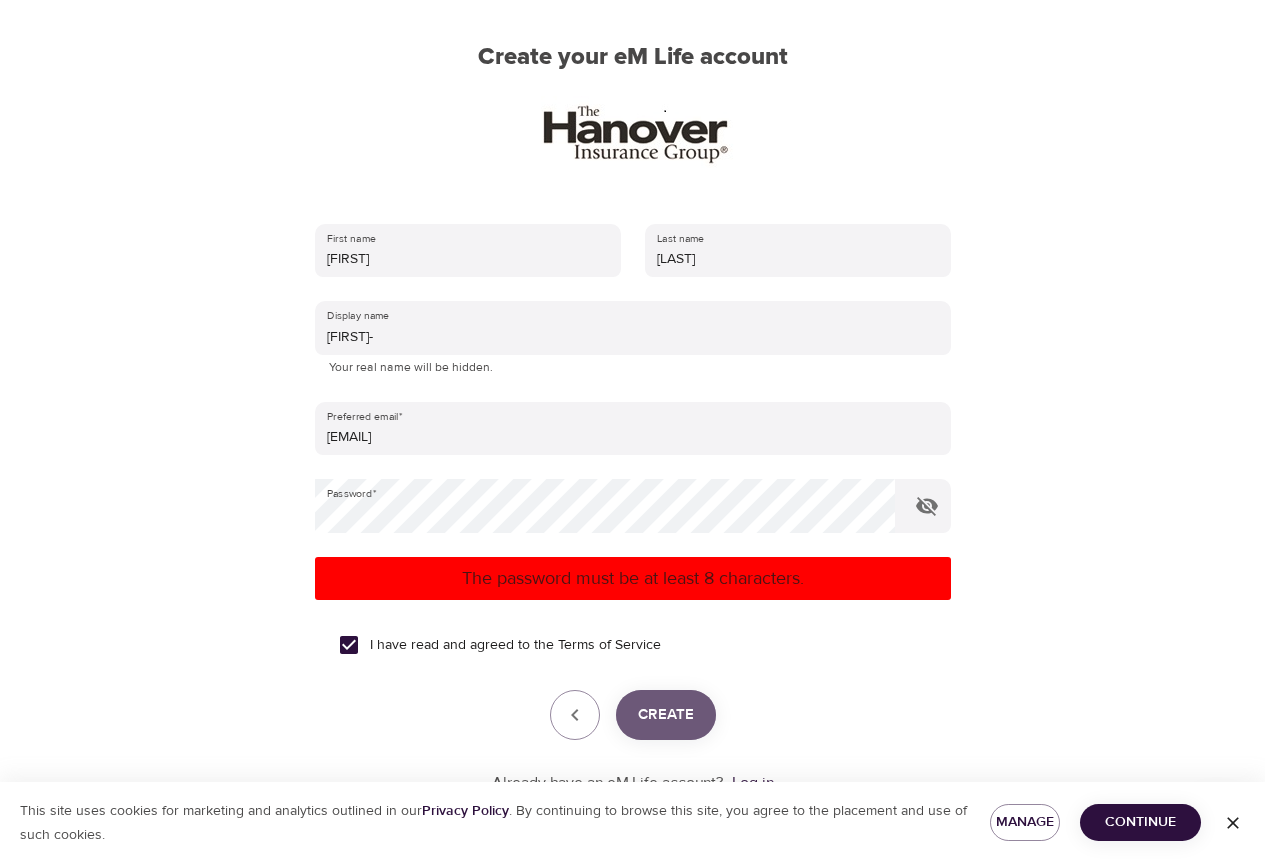 click on "Create" at bounding box center (666, 715) 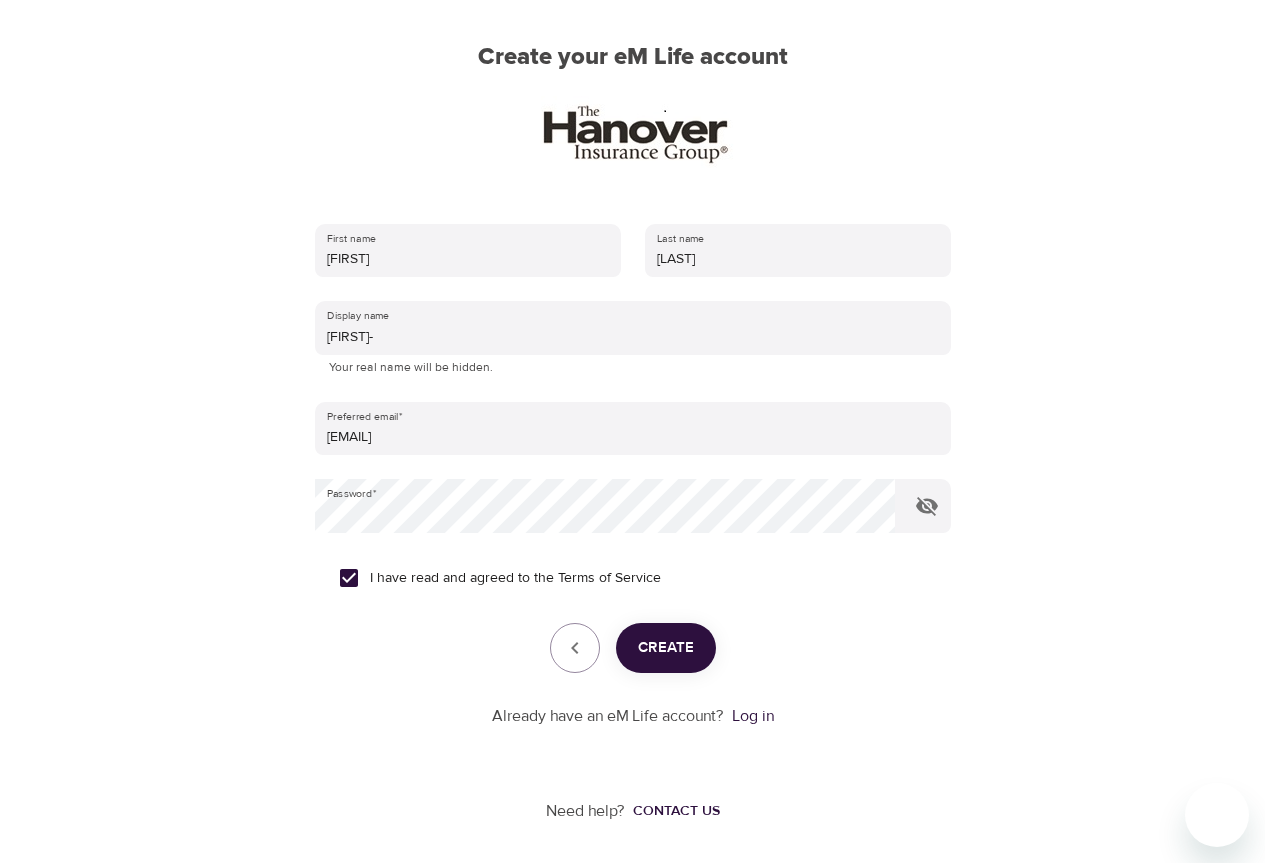 scroll, scrollTop: 0, scrollLeft: 0, axis: both 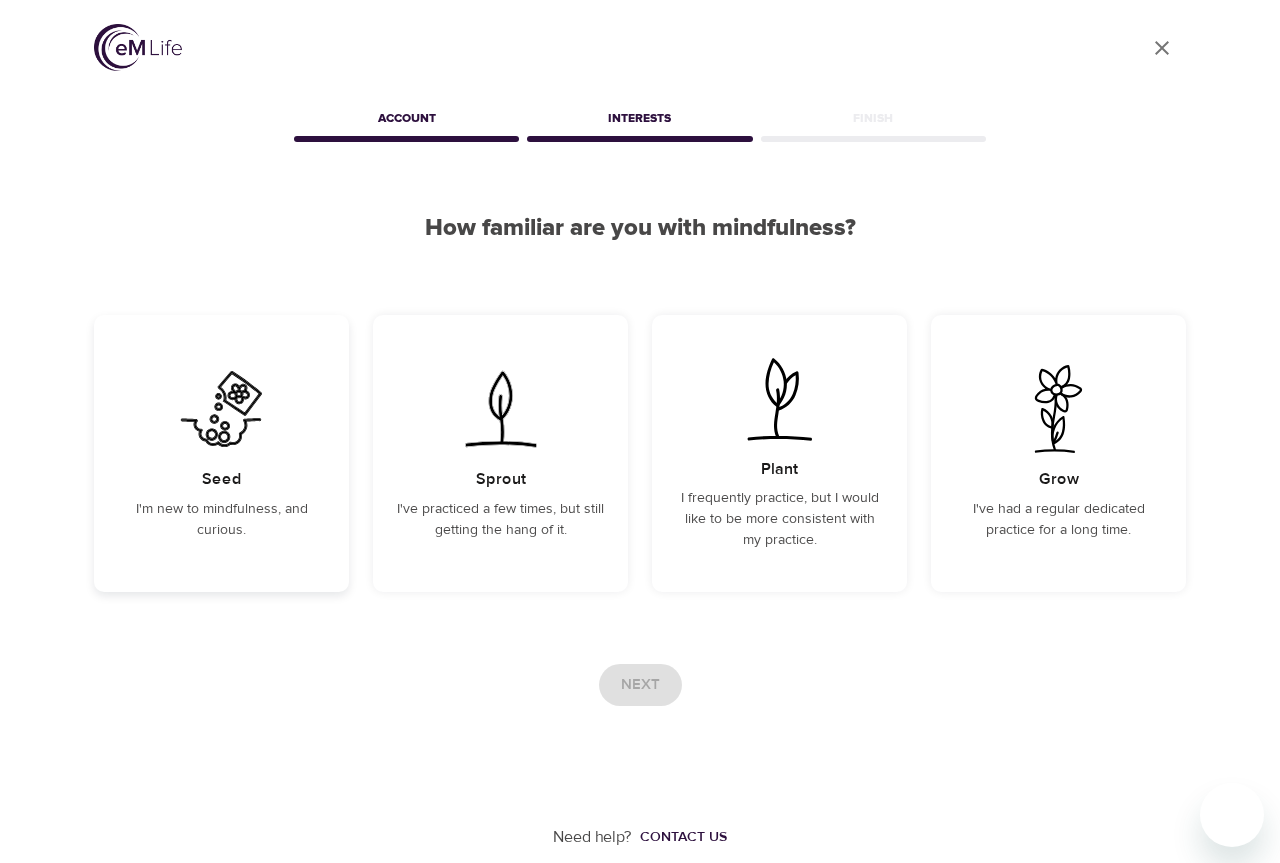 click on "Seed I'm new to mindfulness, and curious." at bounding box center [221, 453] 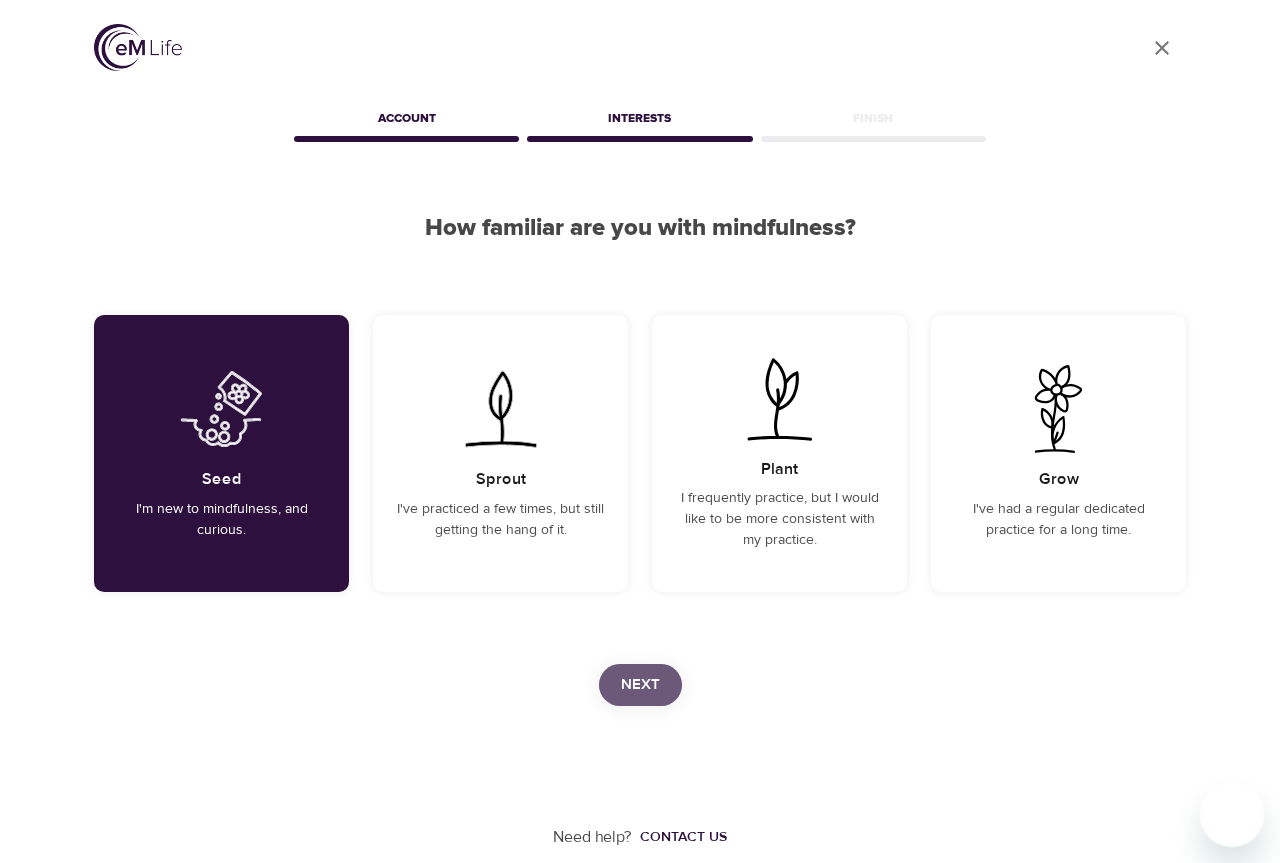 click on "Next" at bounding box center (640, 685) 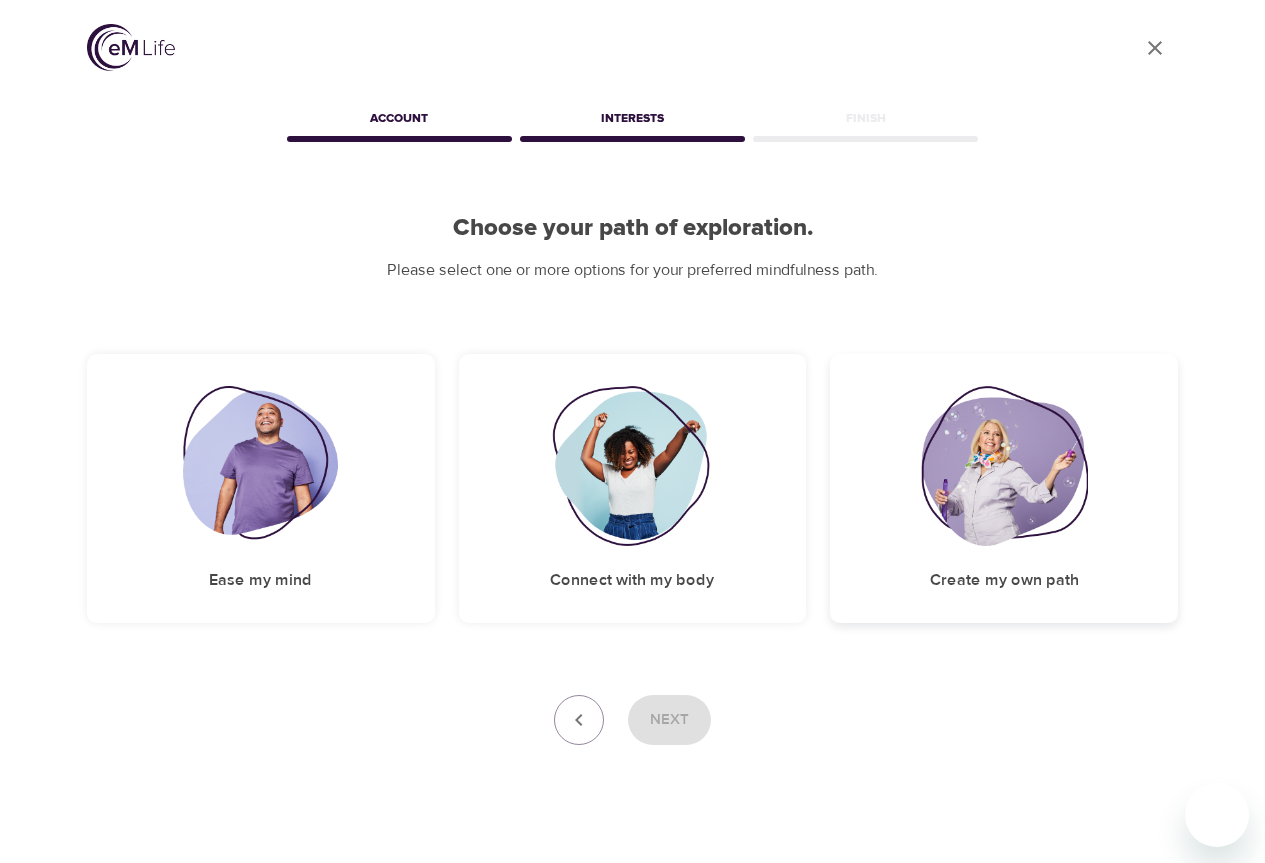 click on "Create my own path" at bounding box center (1004, 488) 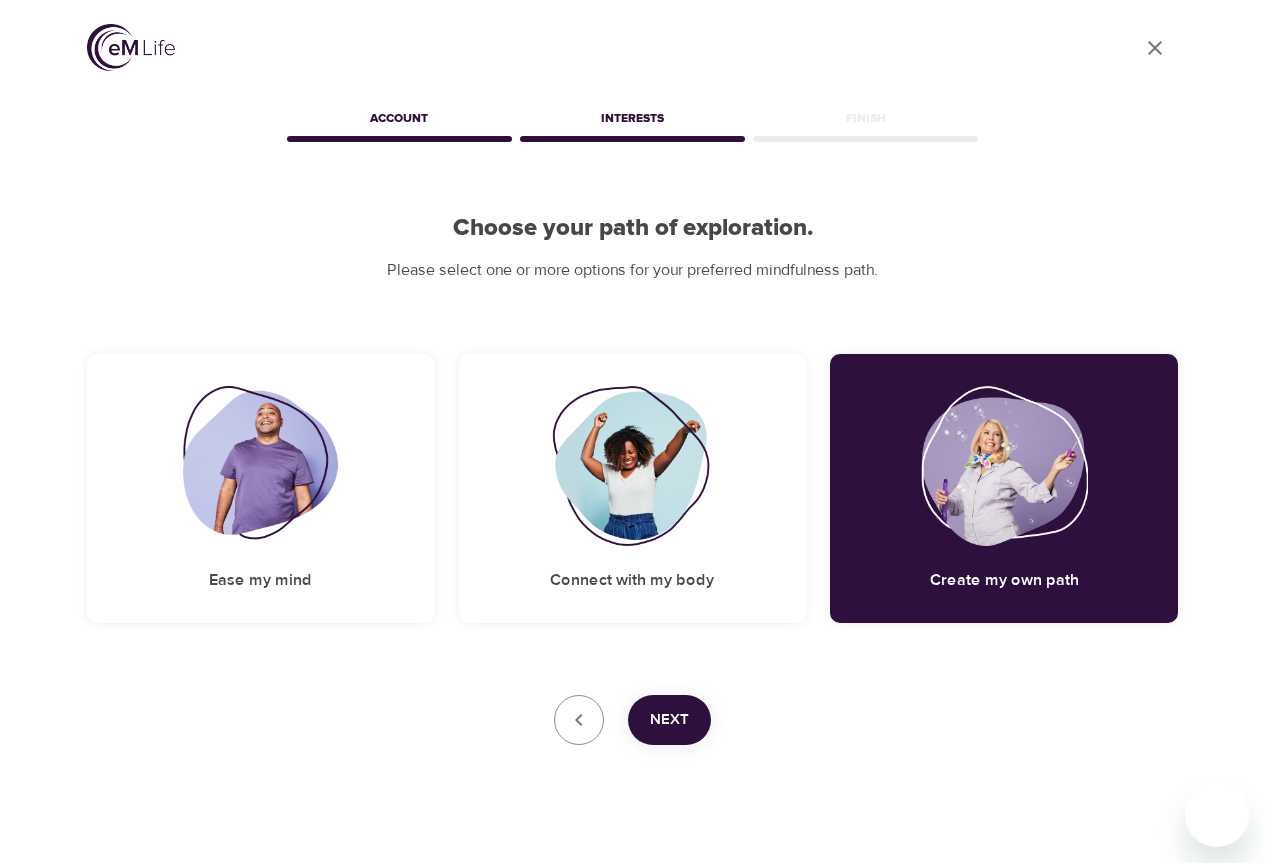 click on "Next" at bounding box center [669, 720] 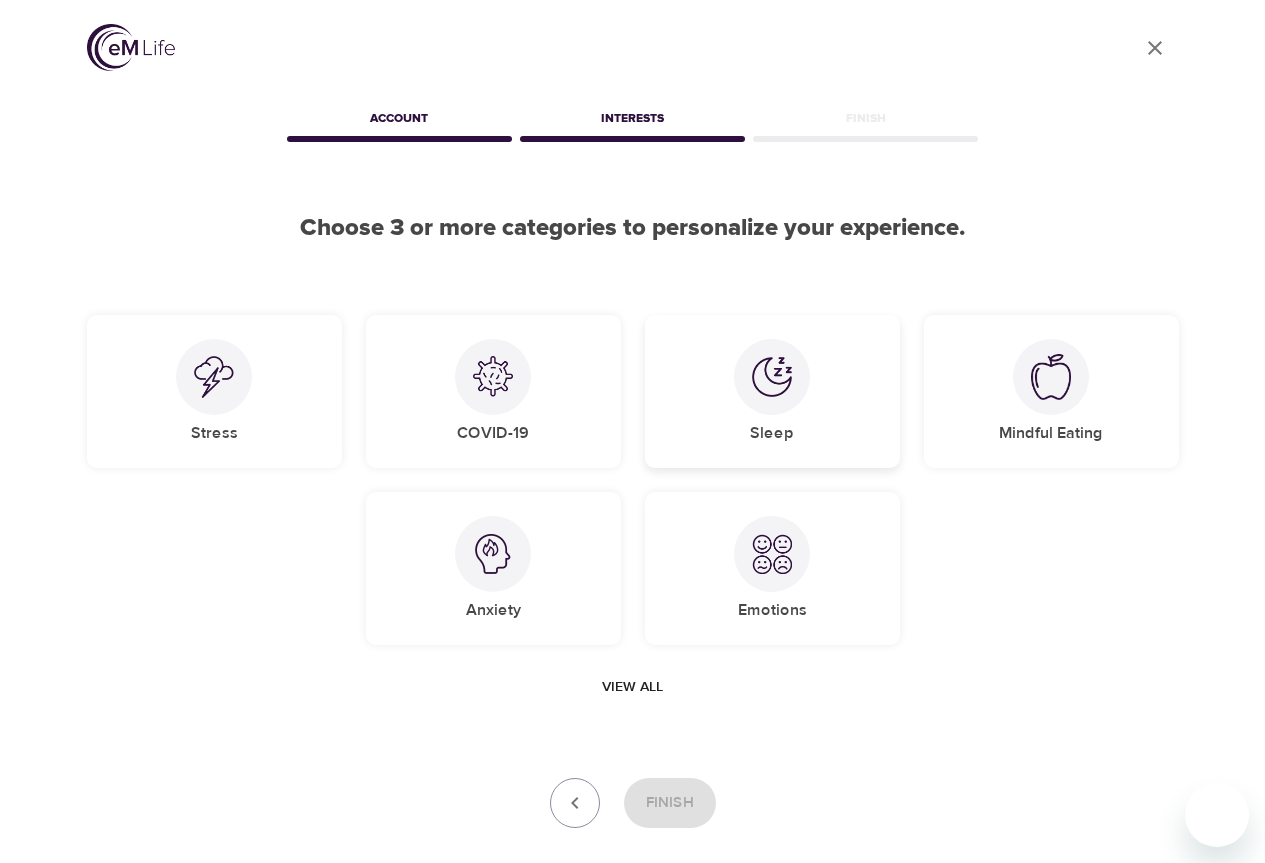 click on "Sleep" at bounding box center [772, 391] 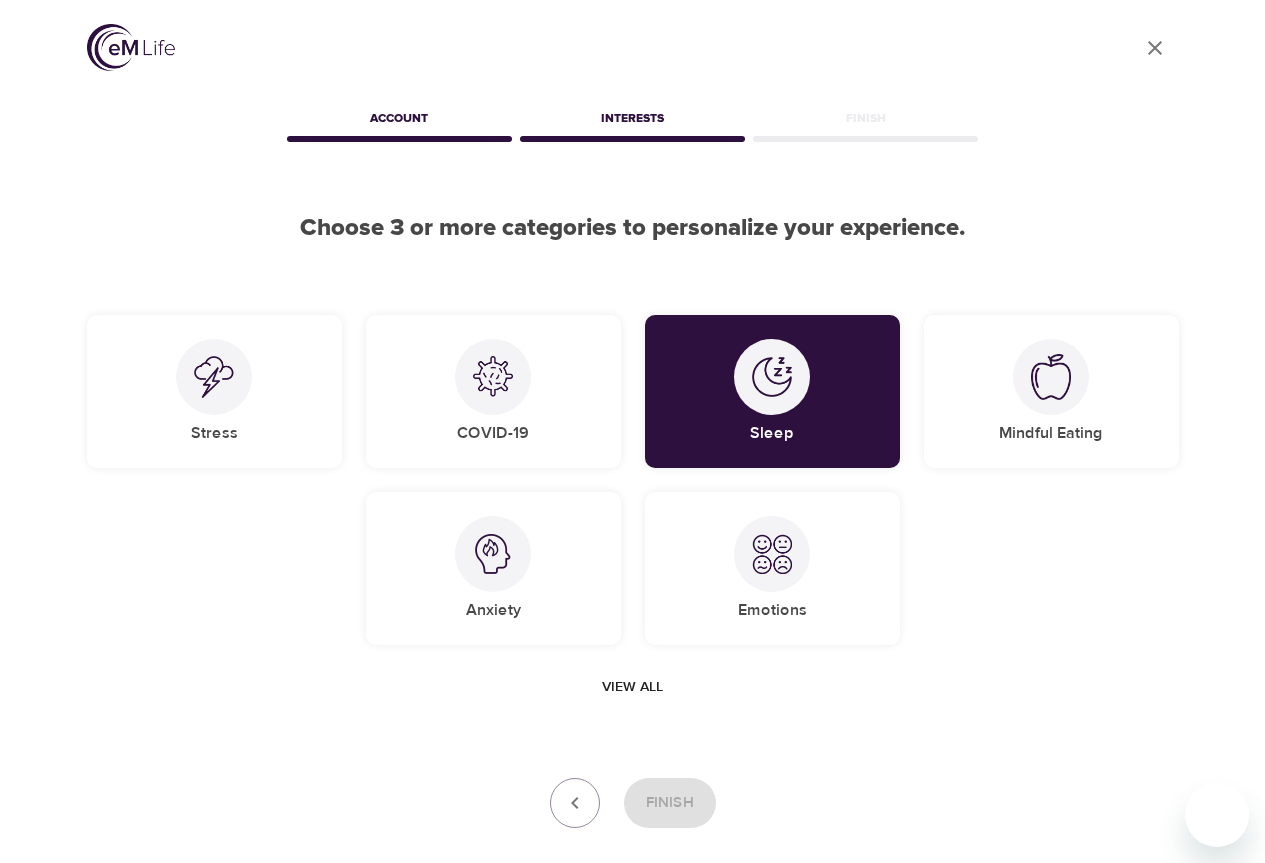 click on "View all" at bounding box center (632, 687) 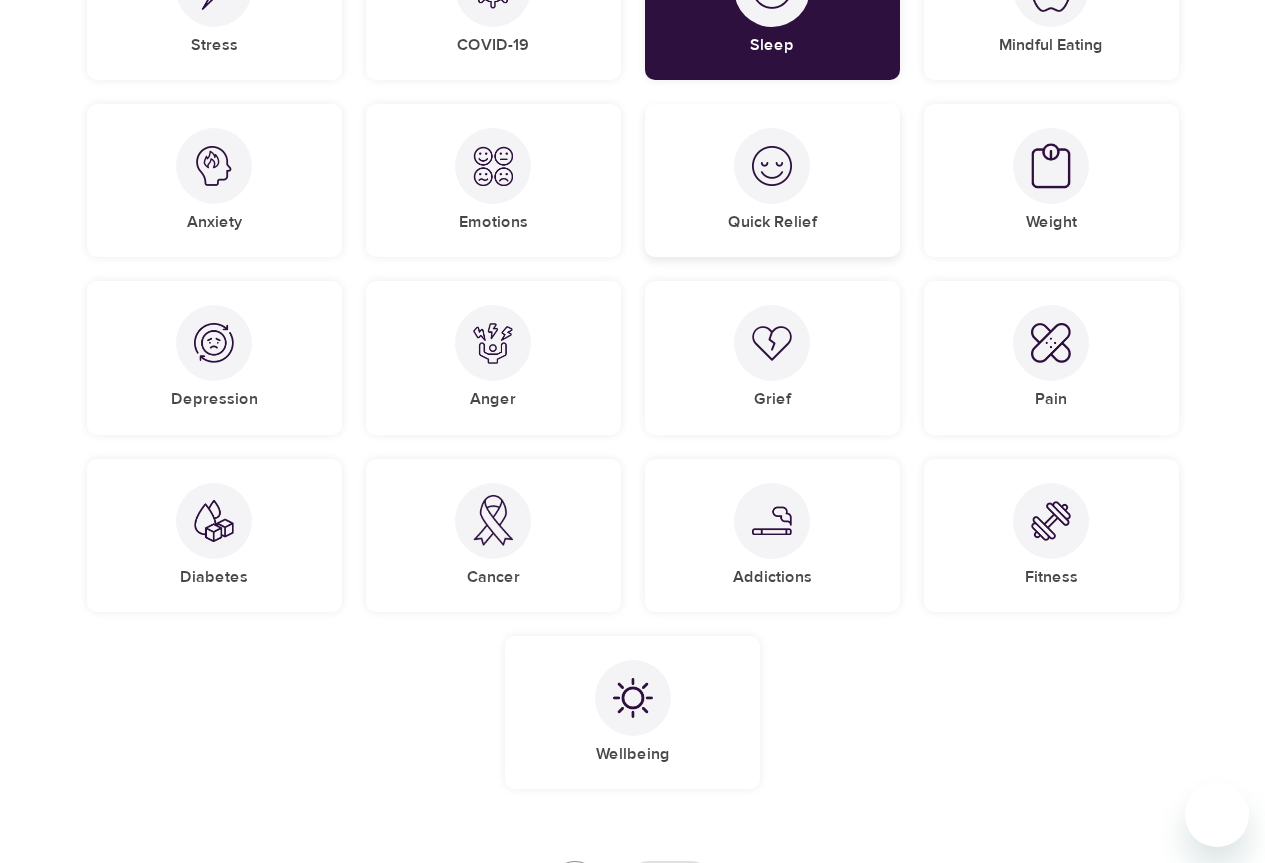 scroll, scrollTop: 400, scrollLeft: 0, axis: vertical 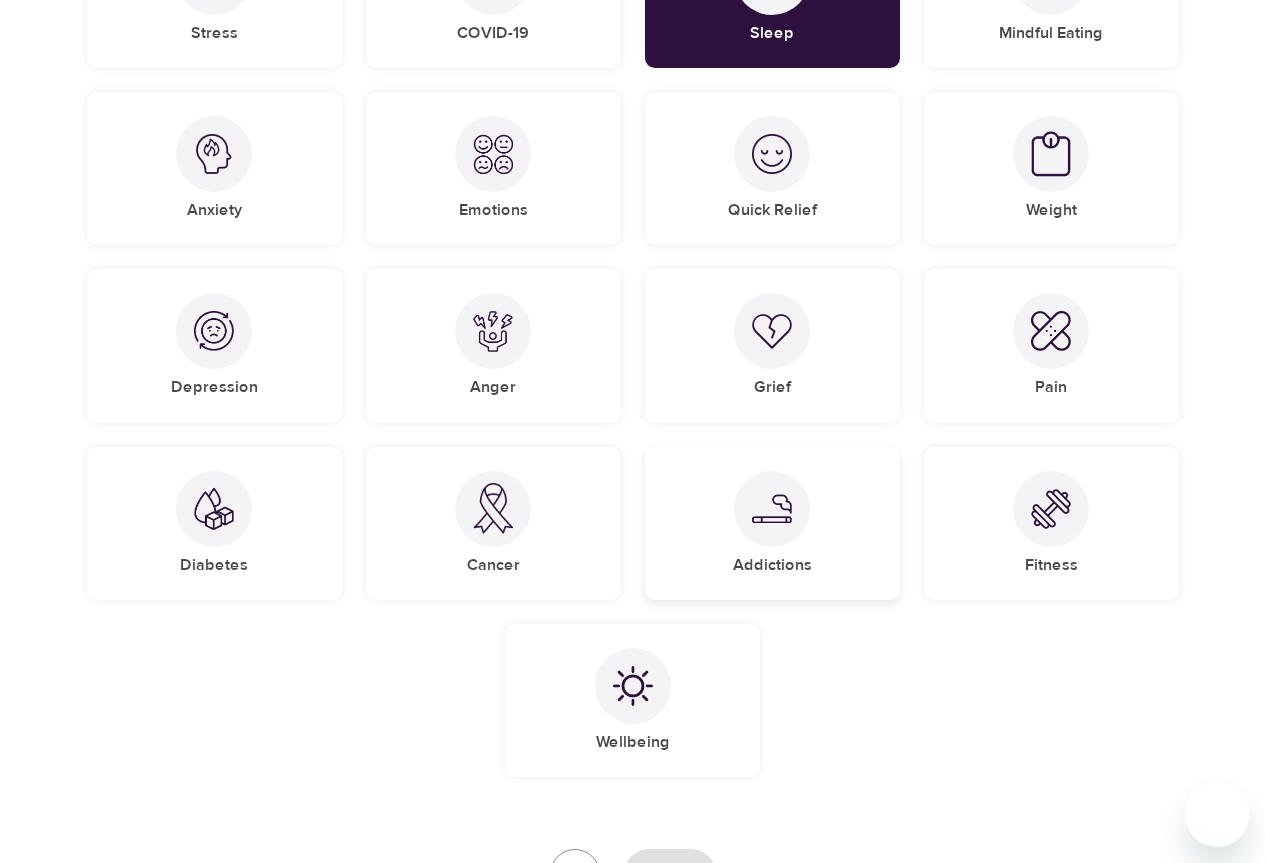 click on "Addictions" at bounding box center (772, 523) 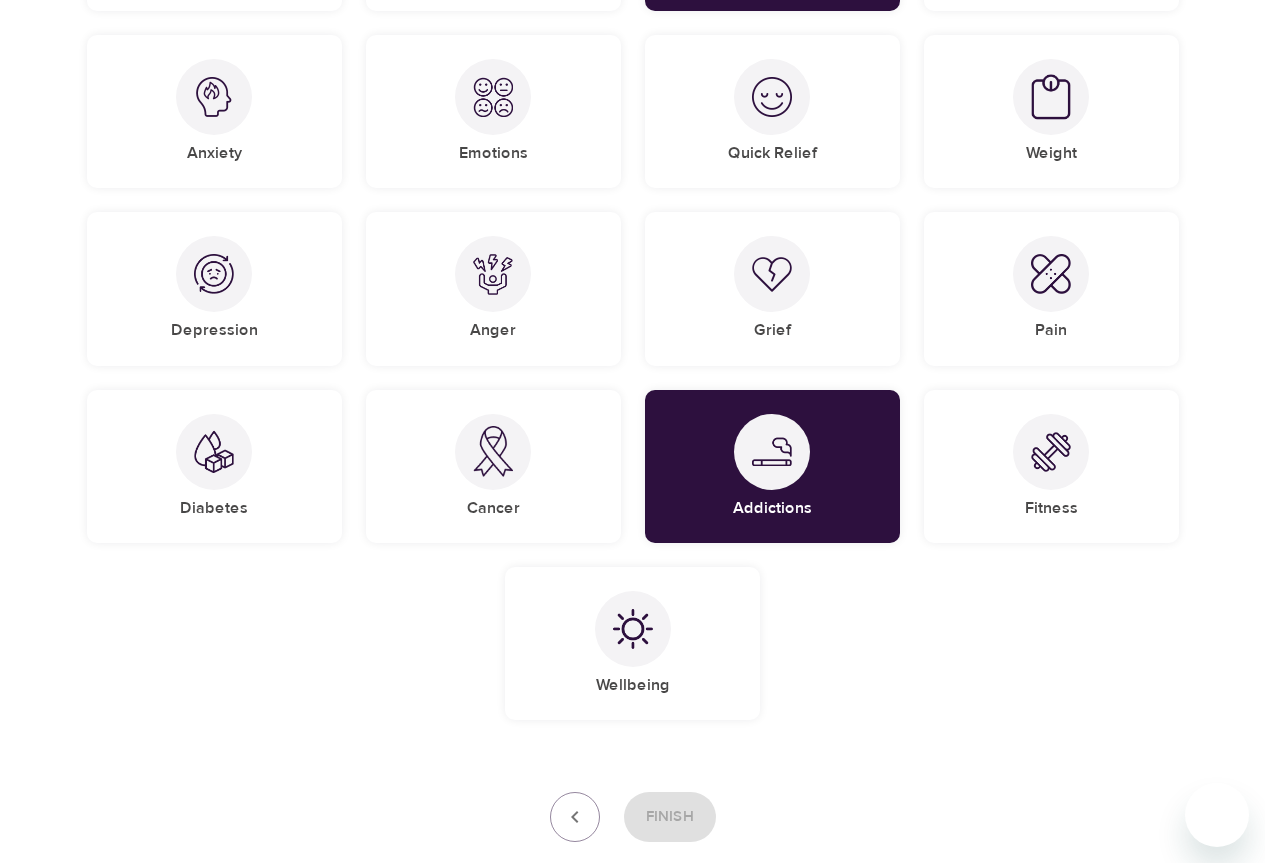 scroll, scrollTop: 579, scrollLeft: 0, axis: vertical 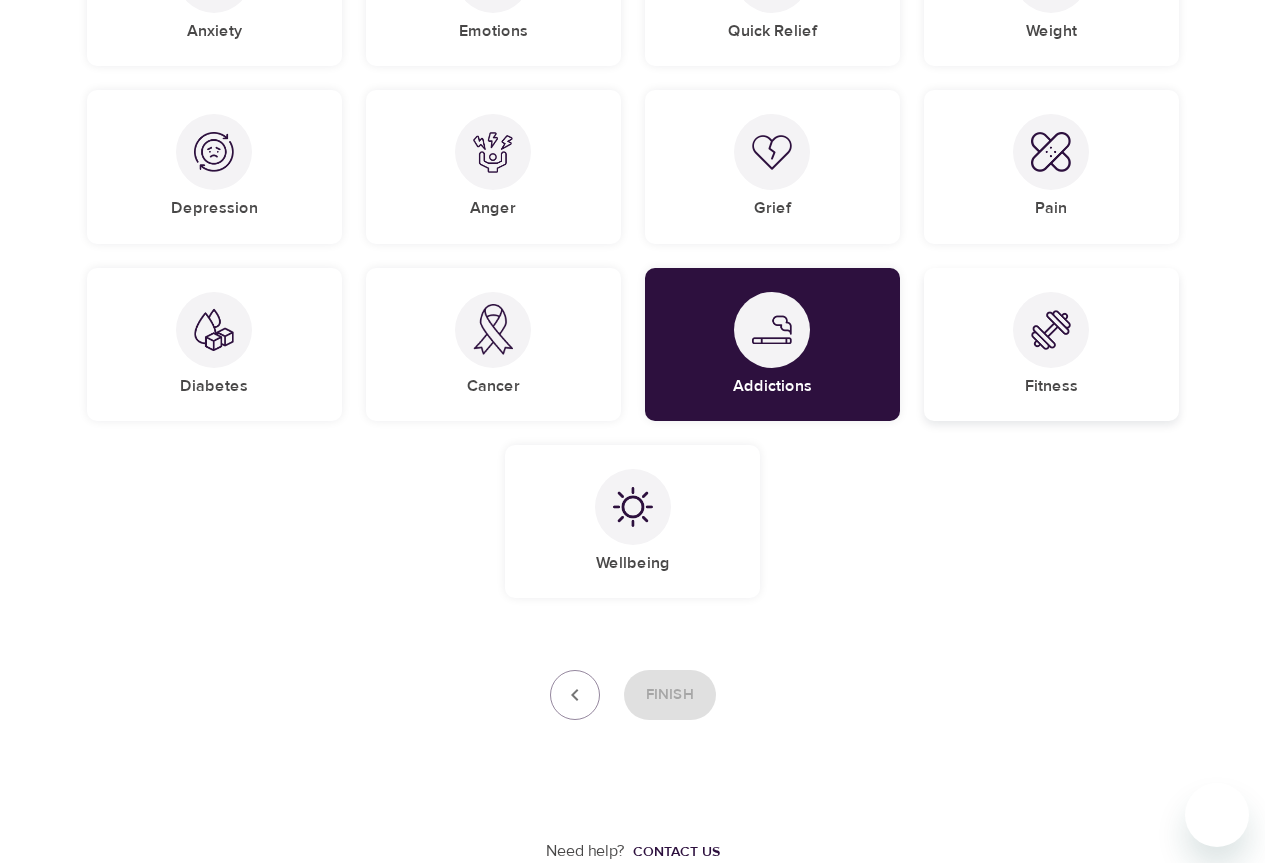 click on "Fitness" at bounding box center [1051, 386] 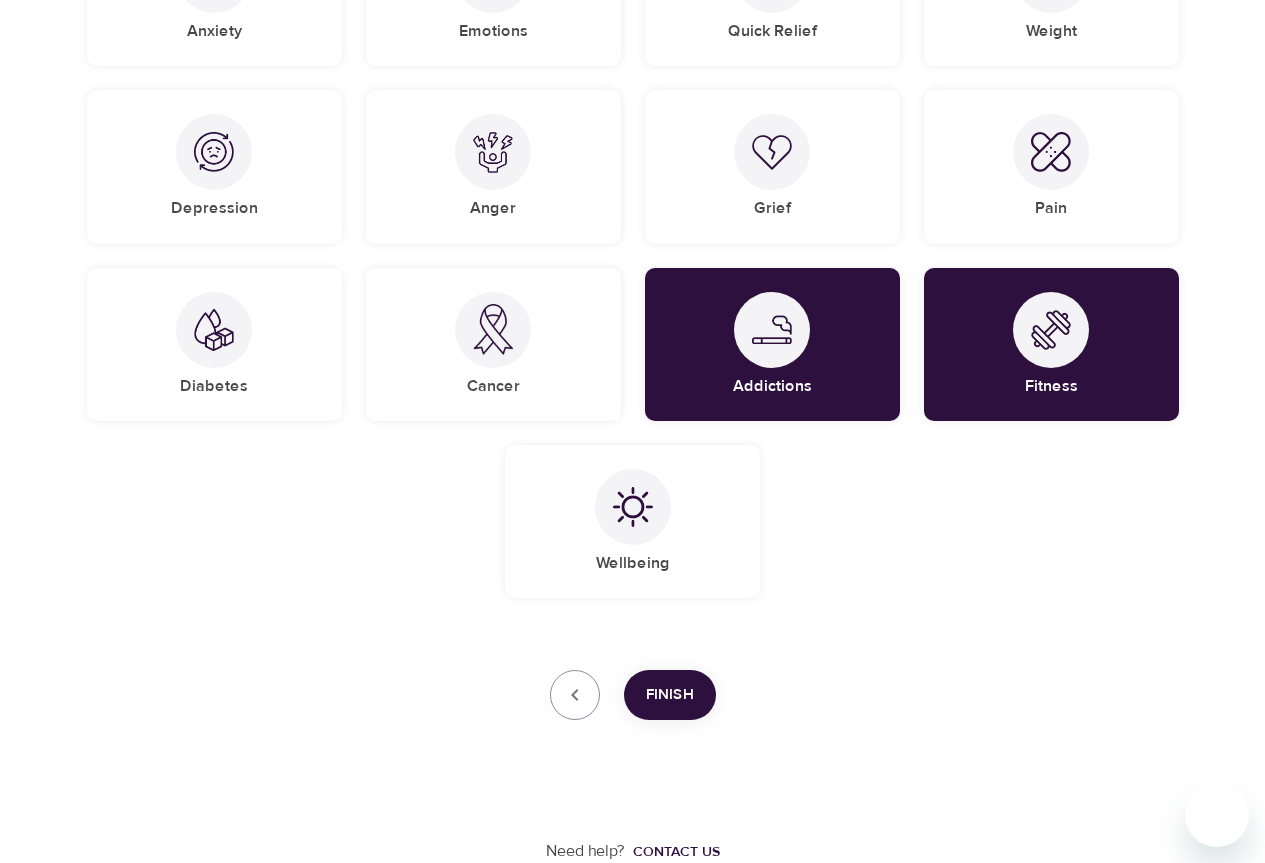 click on "Finish" at bounding box center (670, 695) 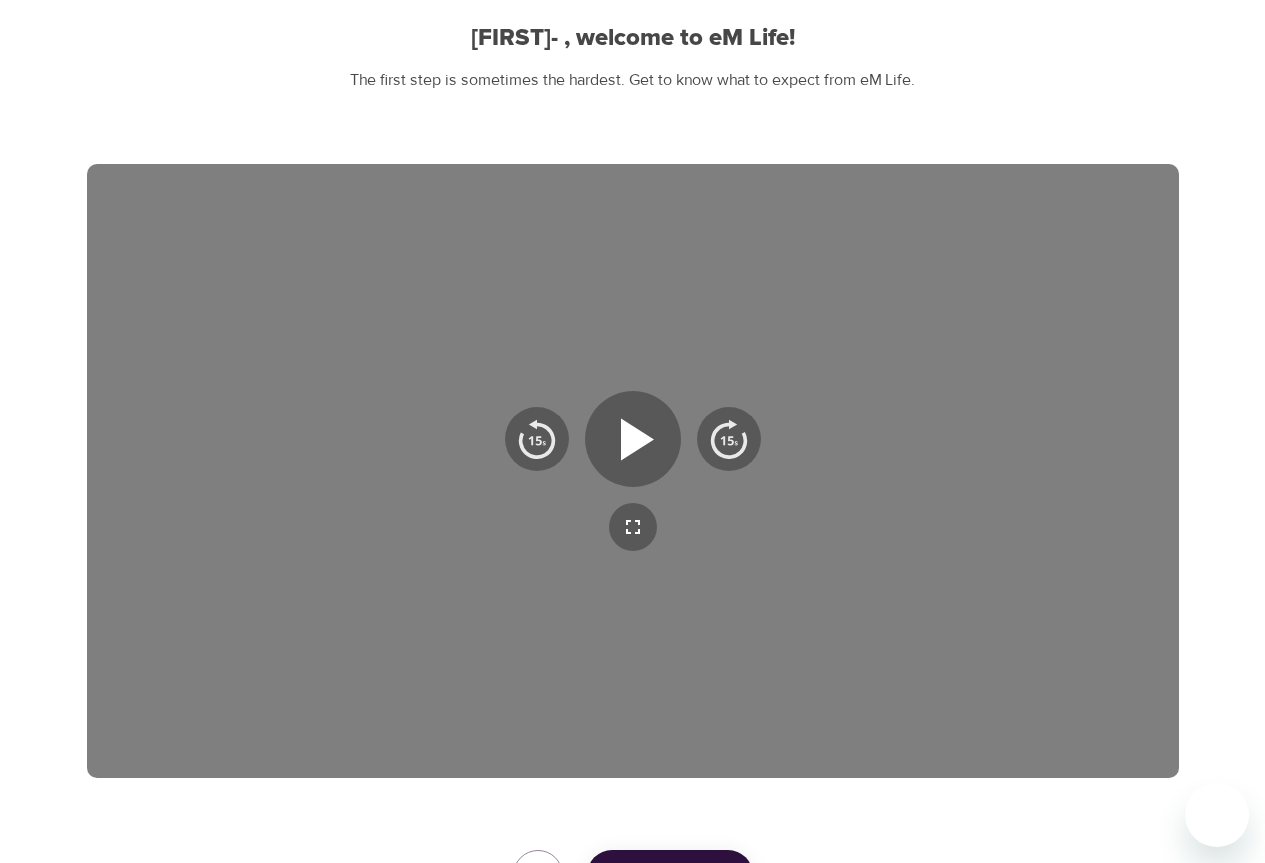 scroll, scrollTop: 170, scrollLeft: 0, axis: vertical 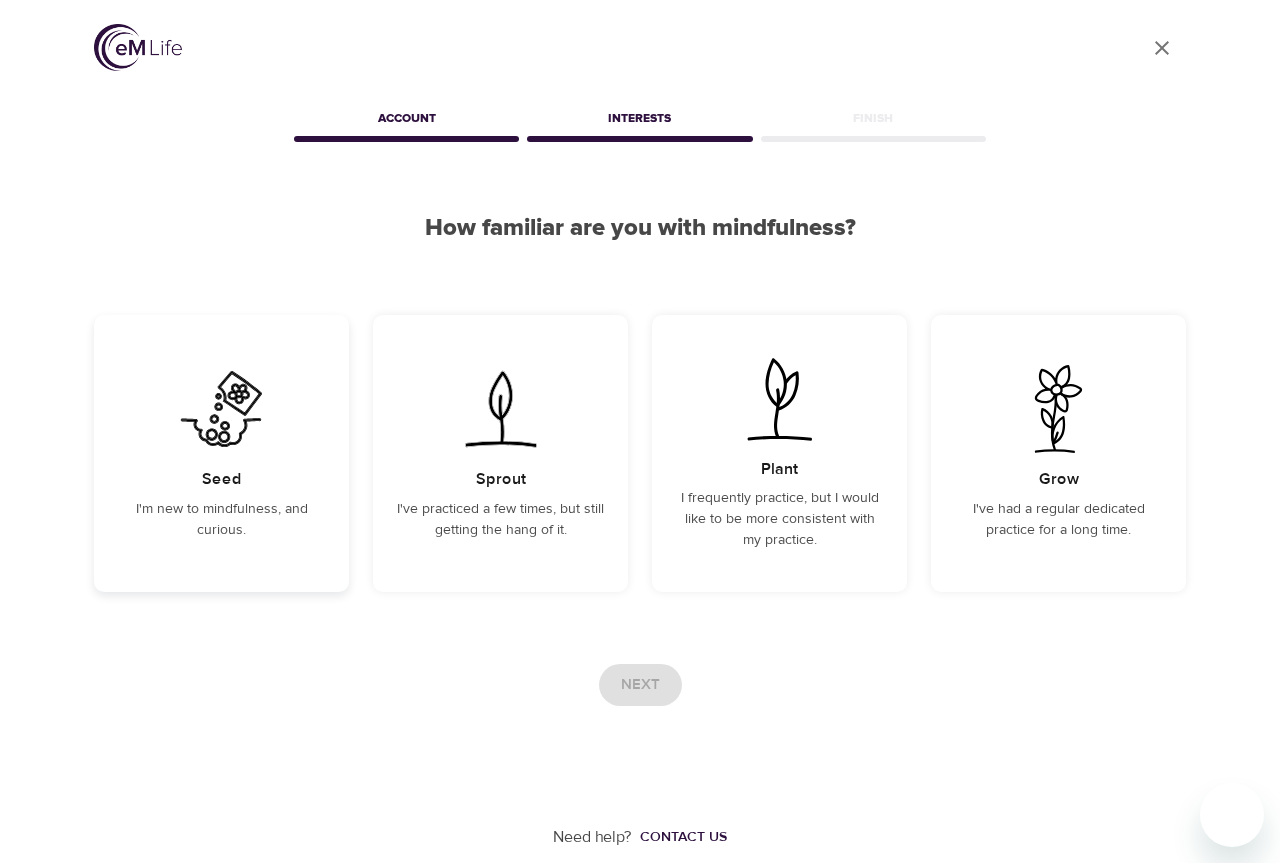 click on "Seed I'm new to mindfulness, and curious." at bounding box center (221, 453) 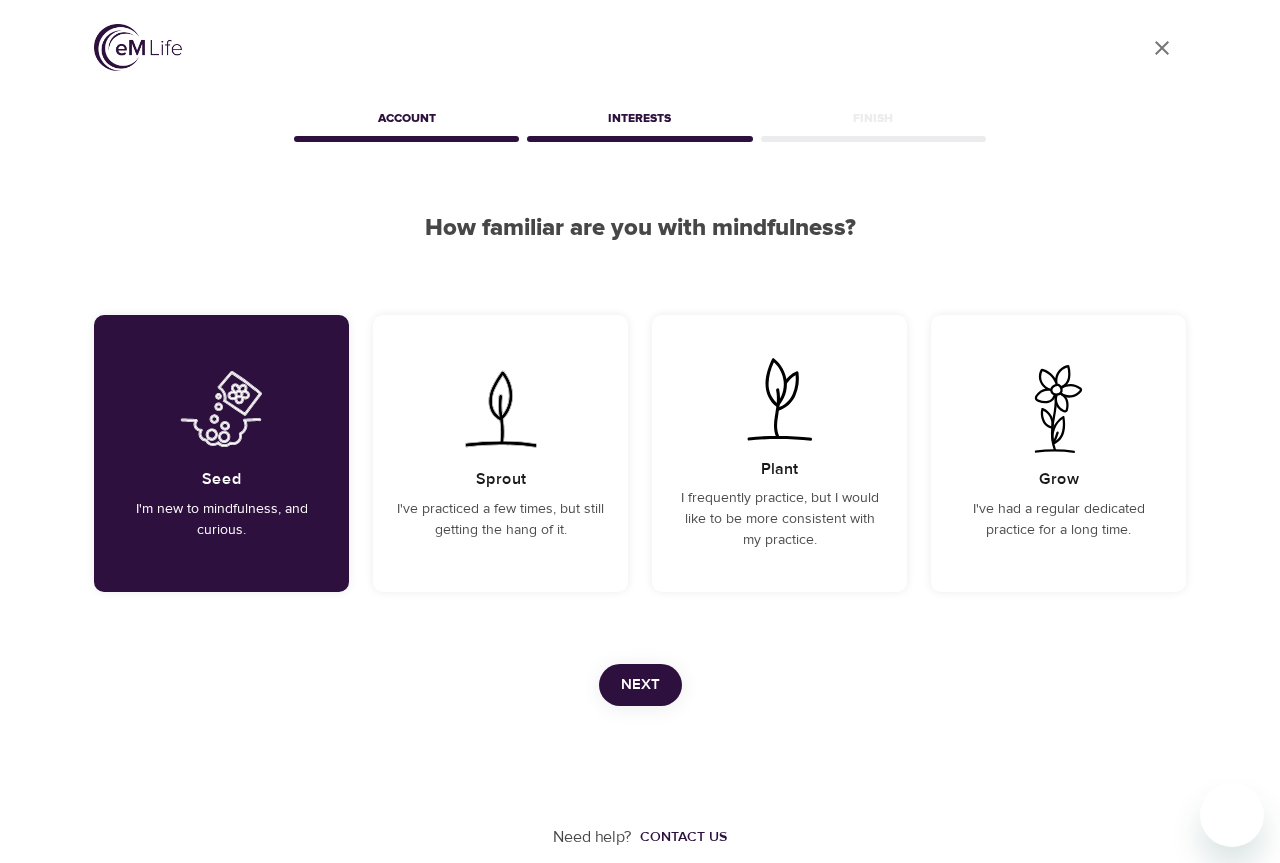 click on "Next" at bounding box center (640, 685) 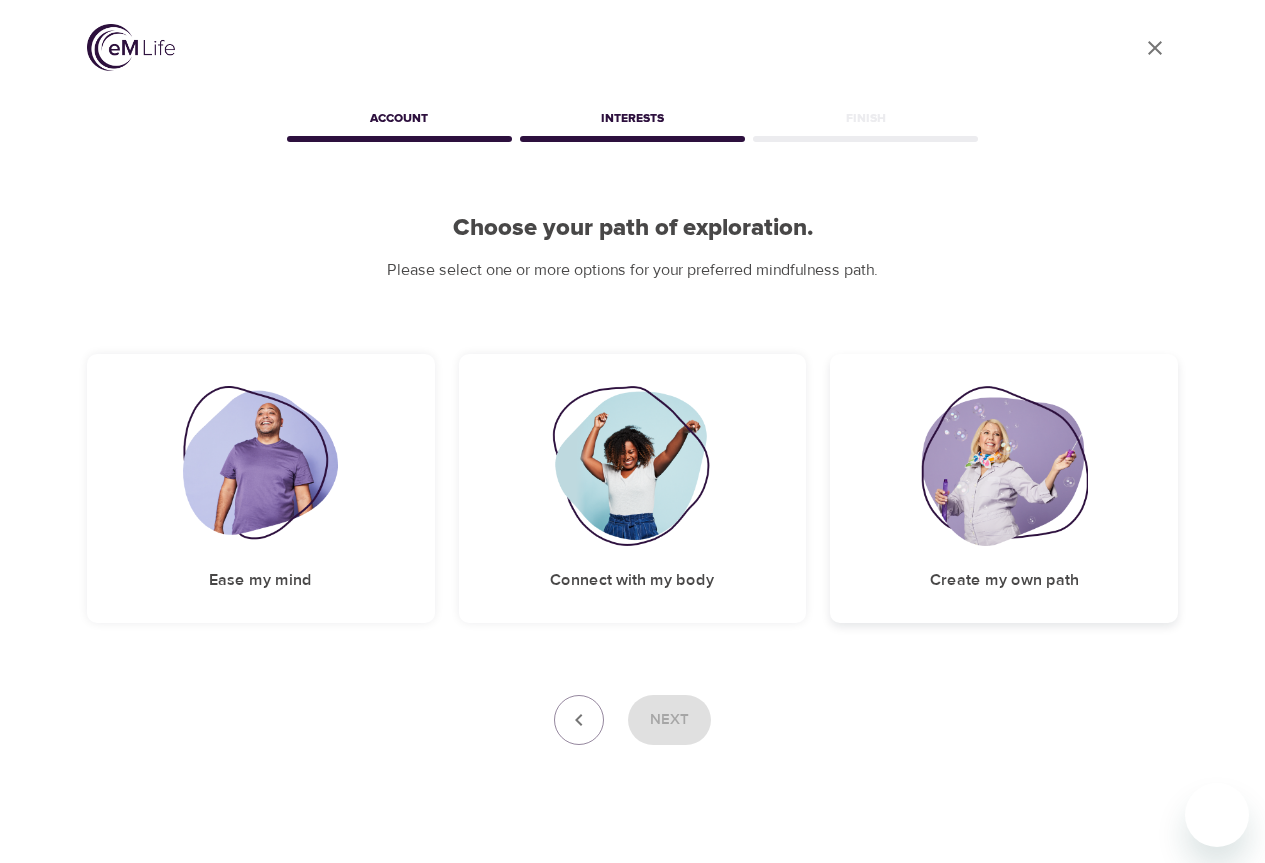 click on "Create my own path" at bounding box center (1004, 488) 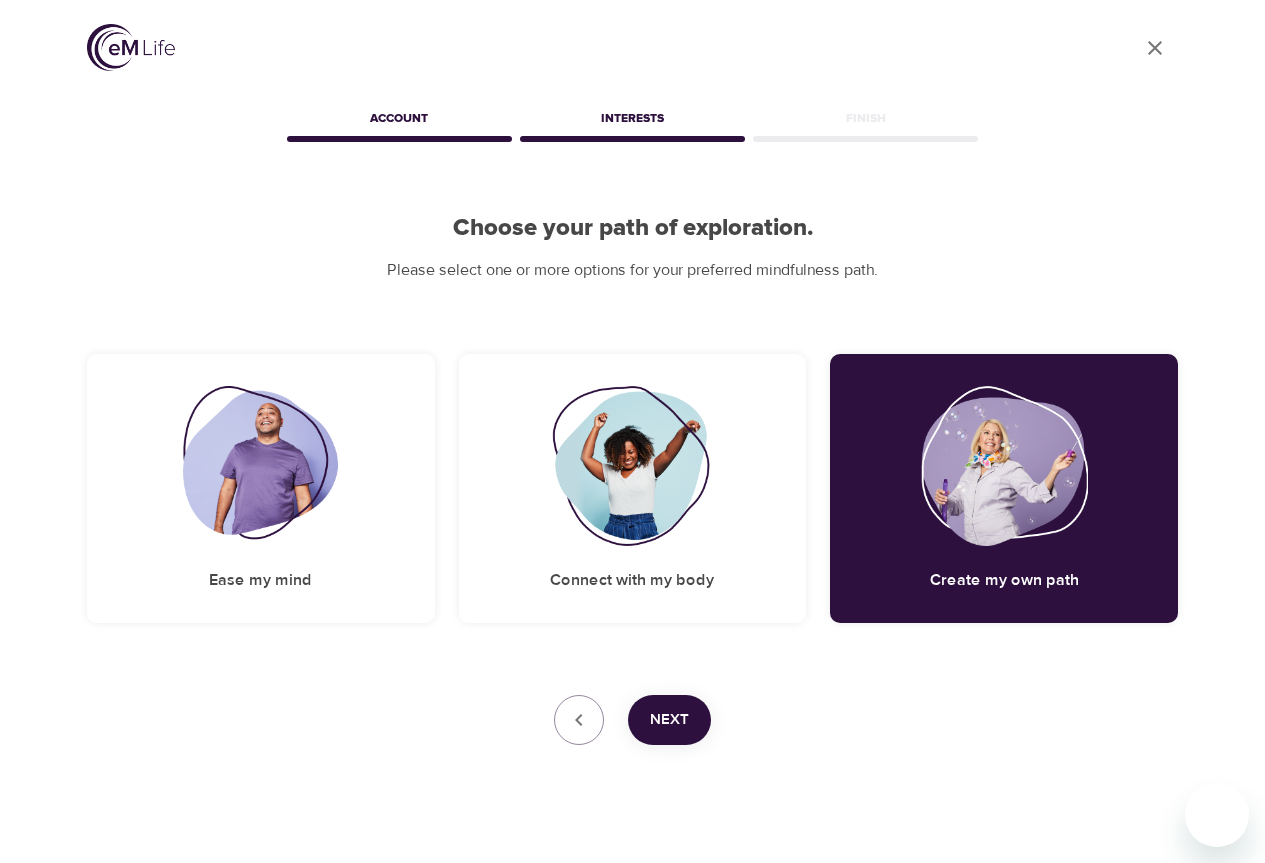 click on "Next" at bounding box center [669, 720] 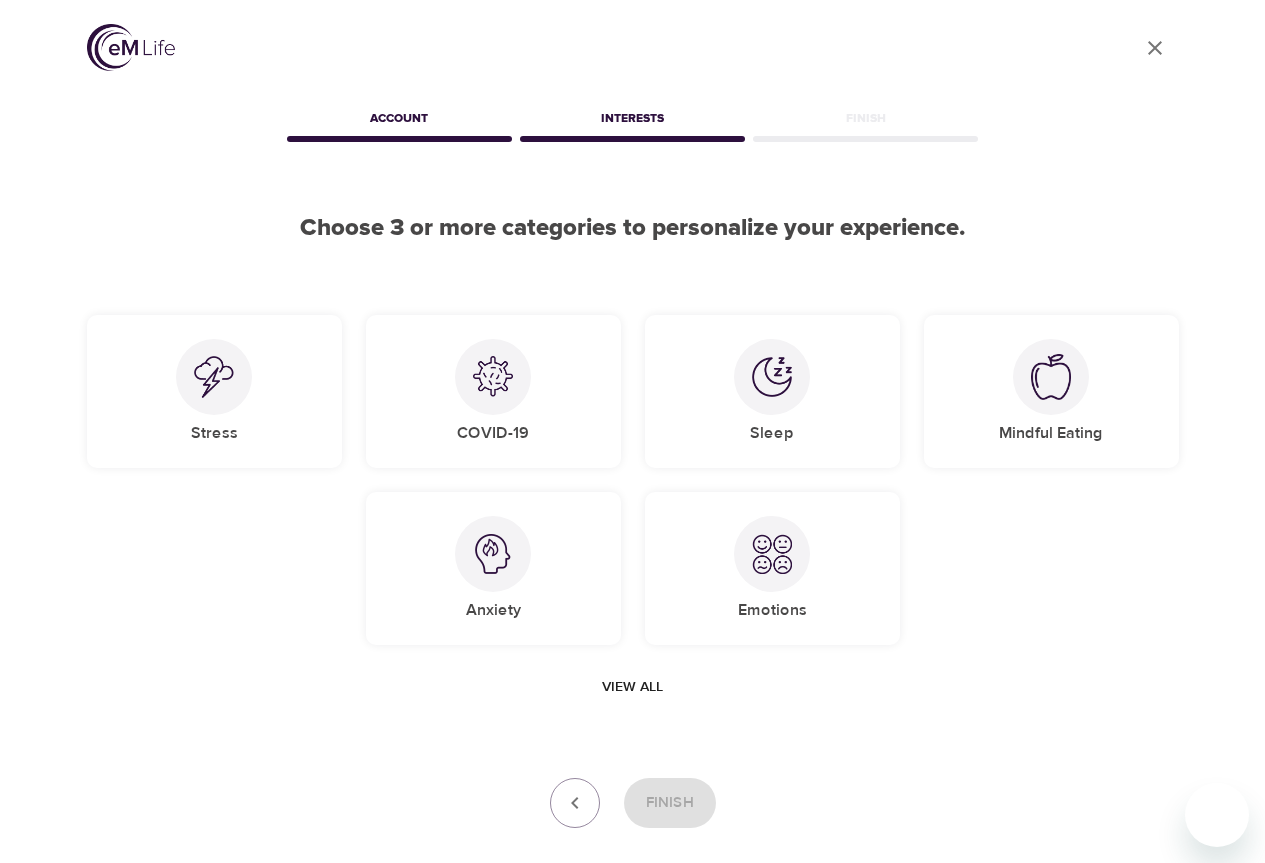 click on "View all" at bounding box center [632, 687] 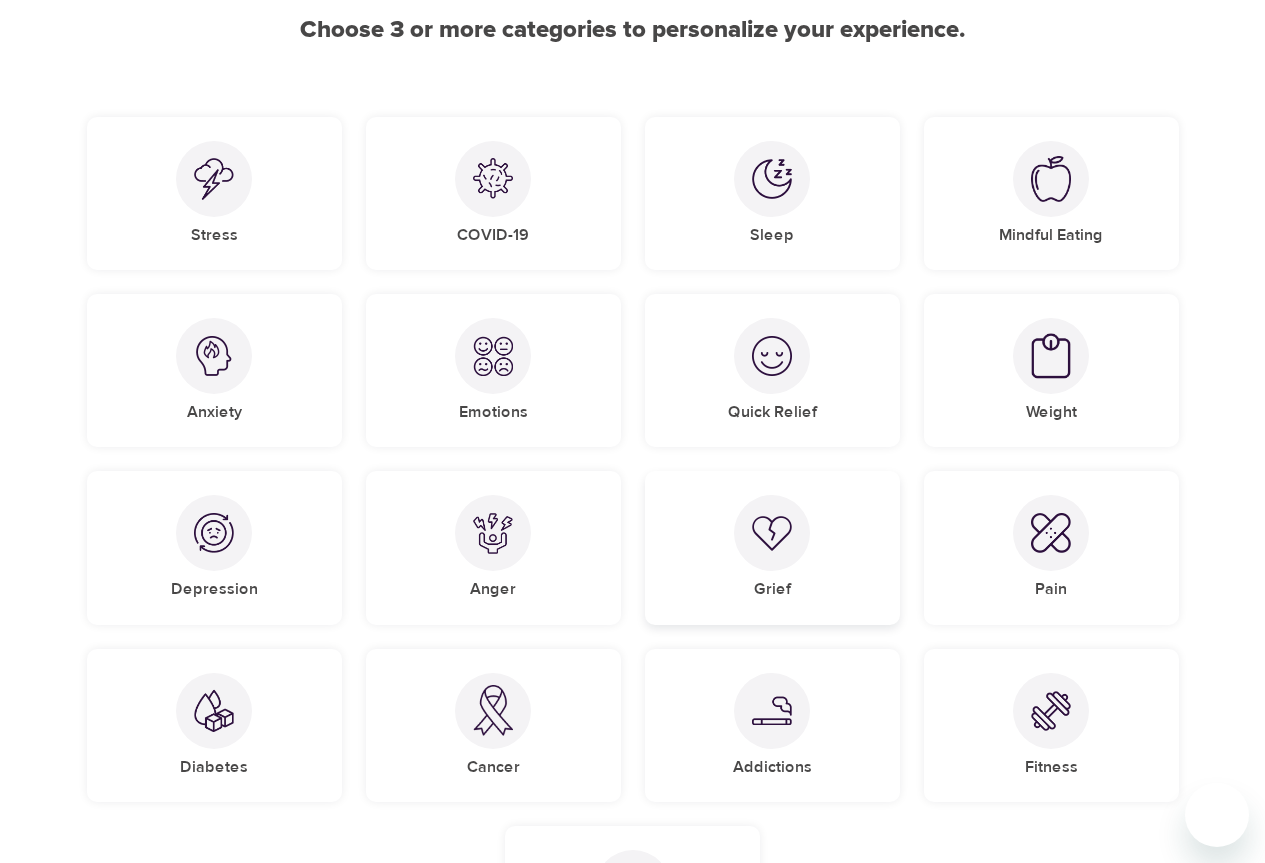 scroll, scrollTop: 200, scrollLeft: 0, axis: vertical 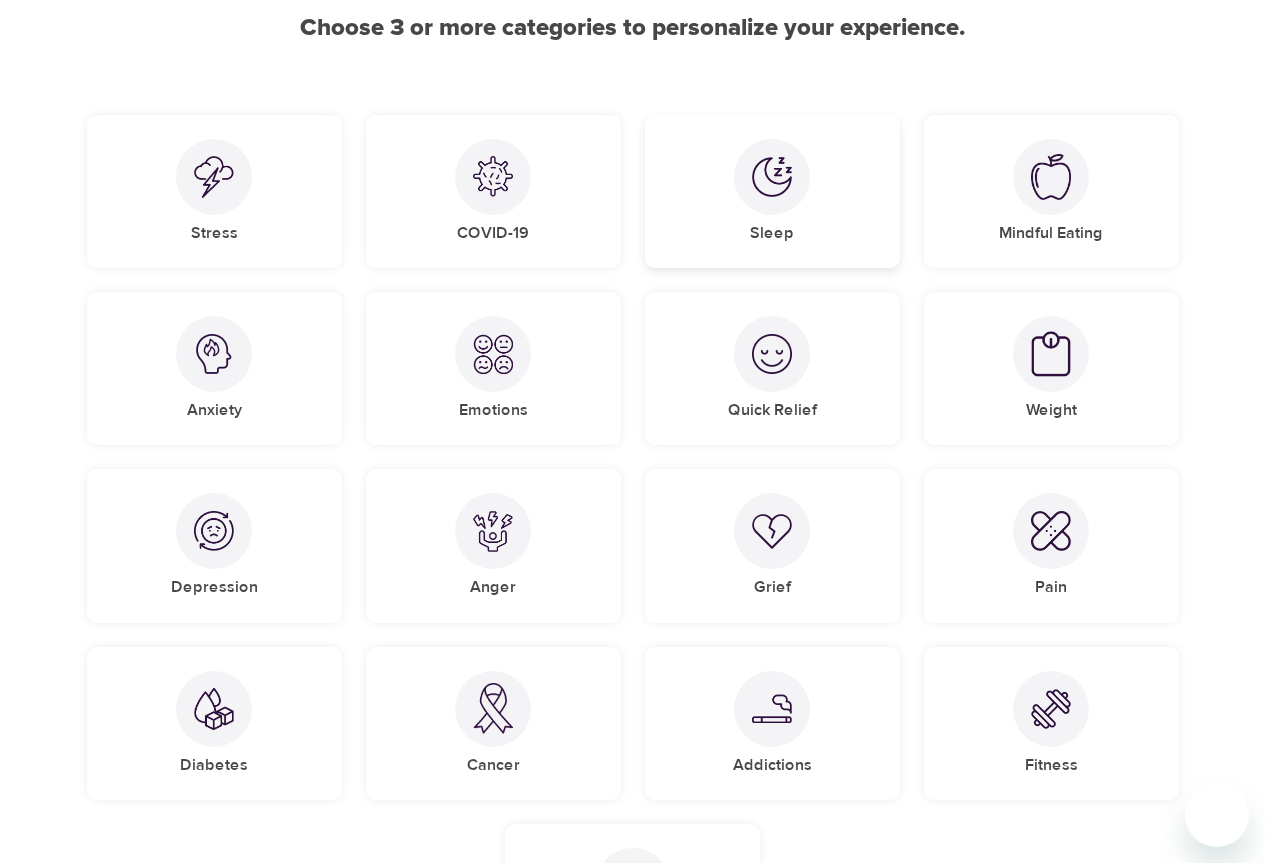 click on "Sleep" at bounding box center (772, 191) 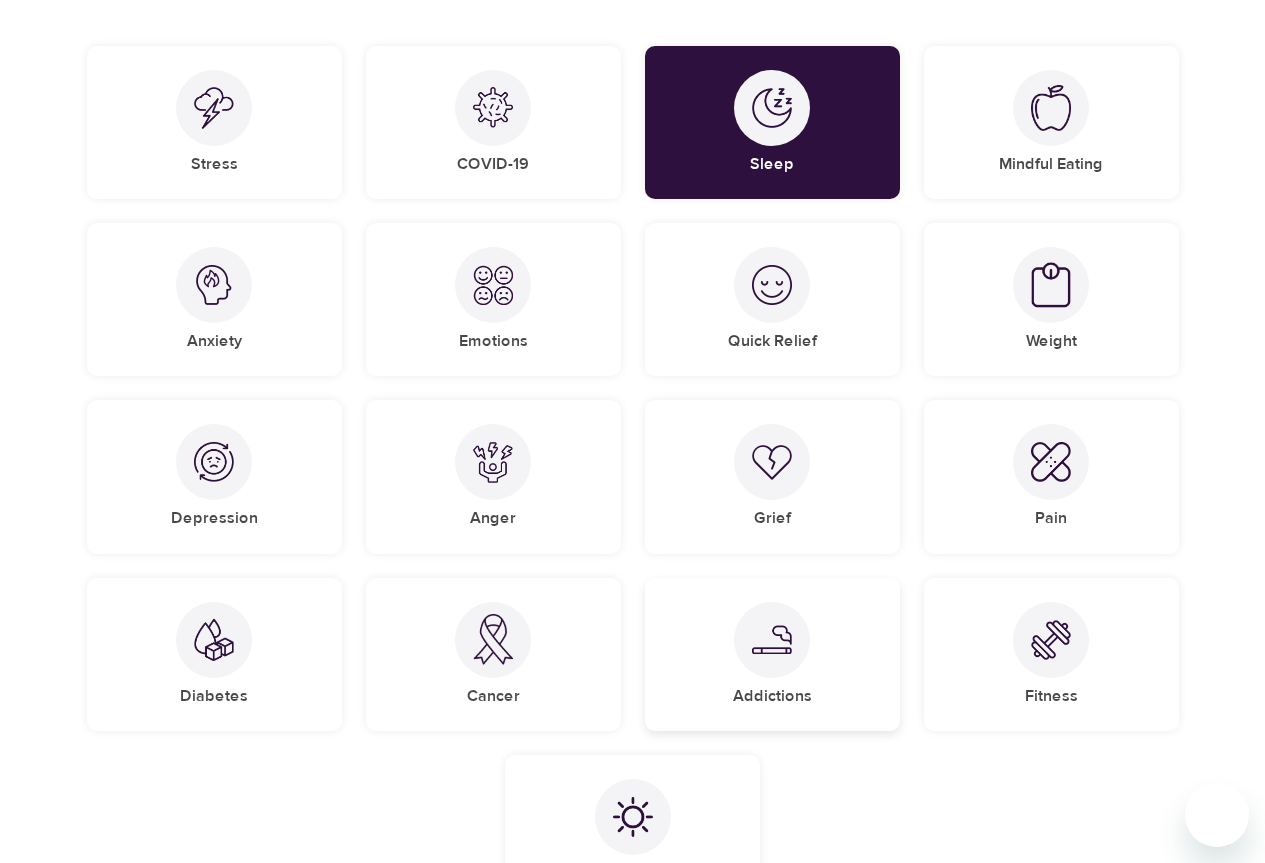 scroll, scrollTop: 300, scrollLeft: 0, axis: vertical 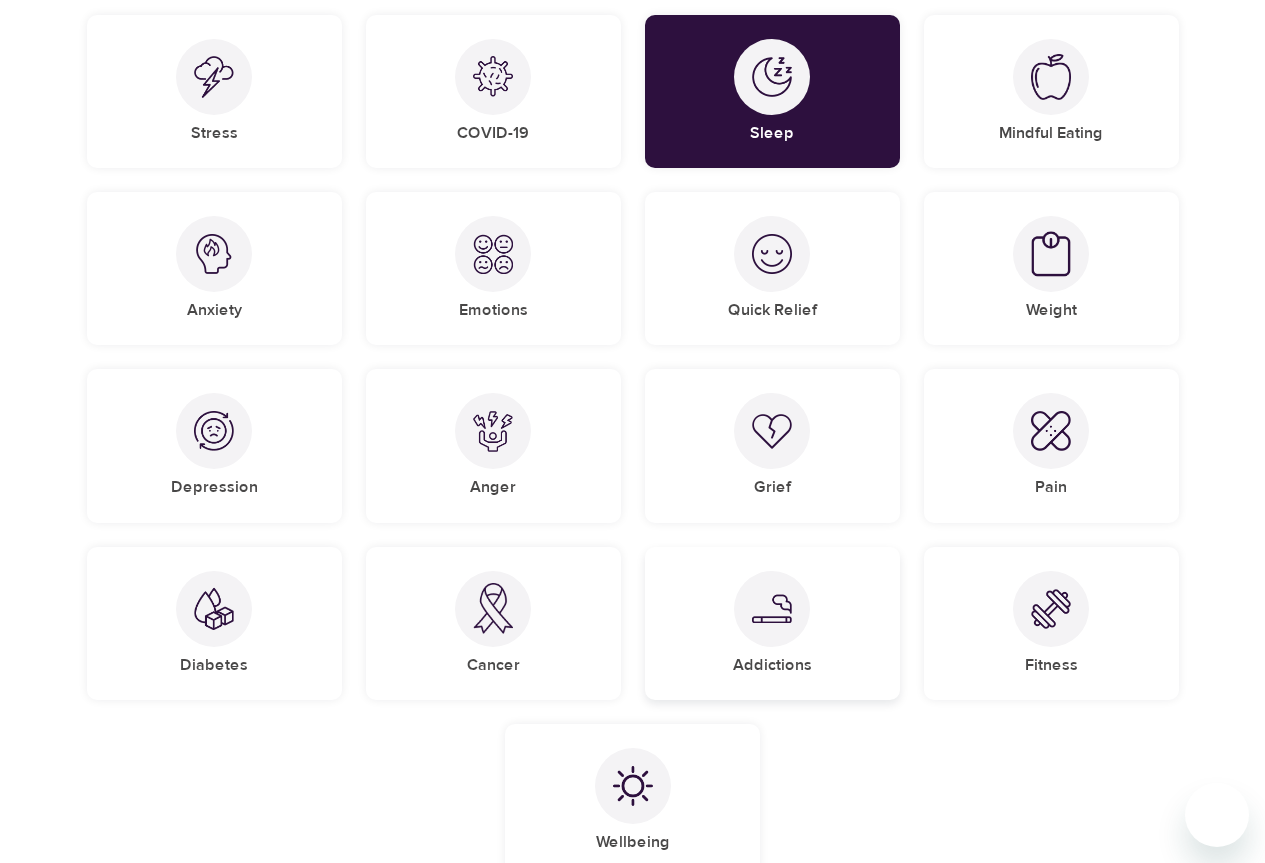drag, startPoint x: 786, startPoint y: 607, endPoint x: 805, endPoint y: 601, distance: 19.924858 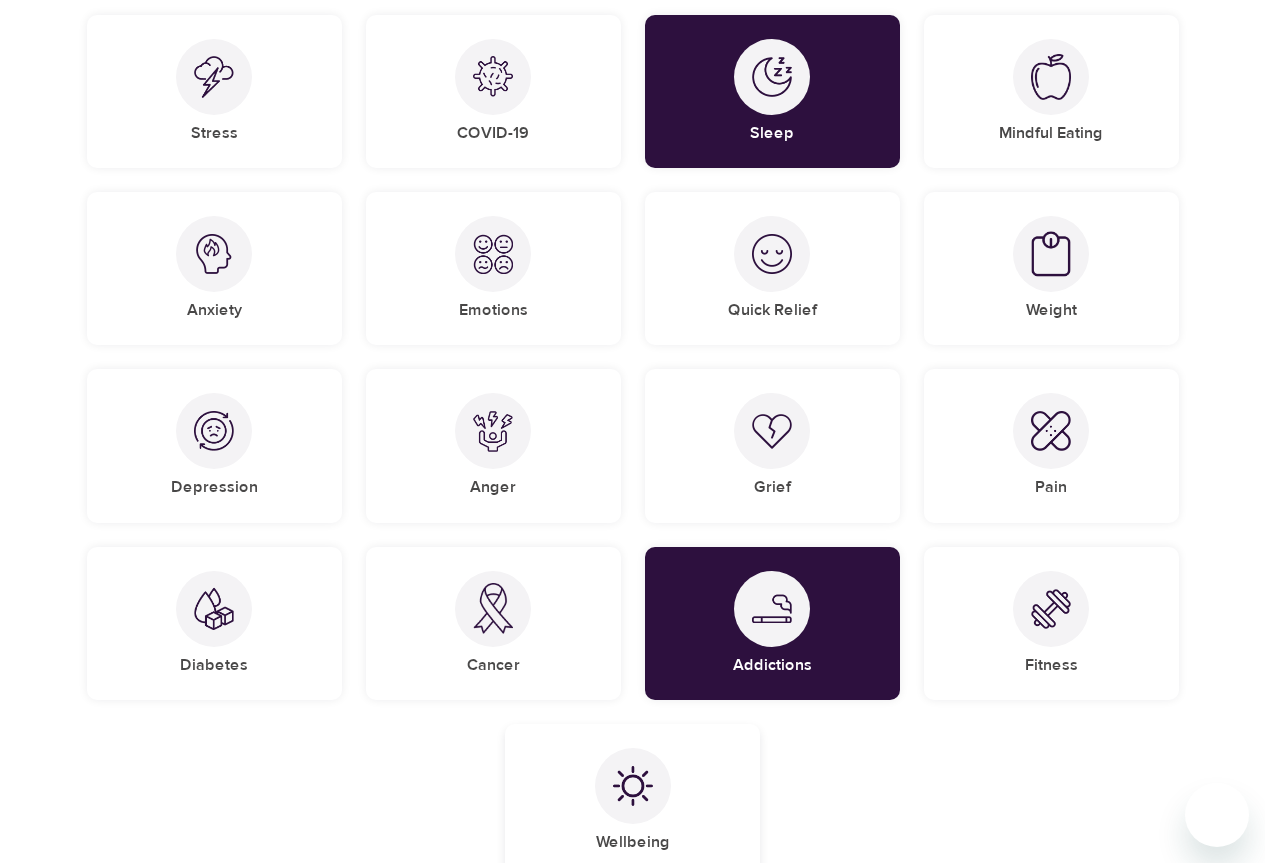 click at bounding box center (633, 786) 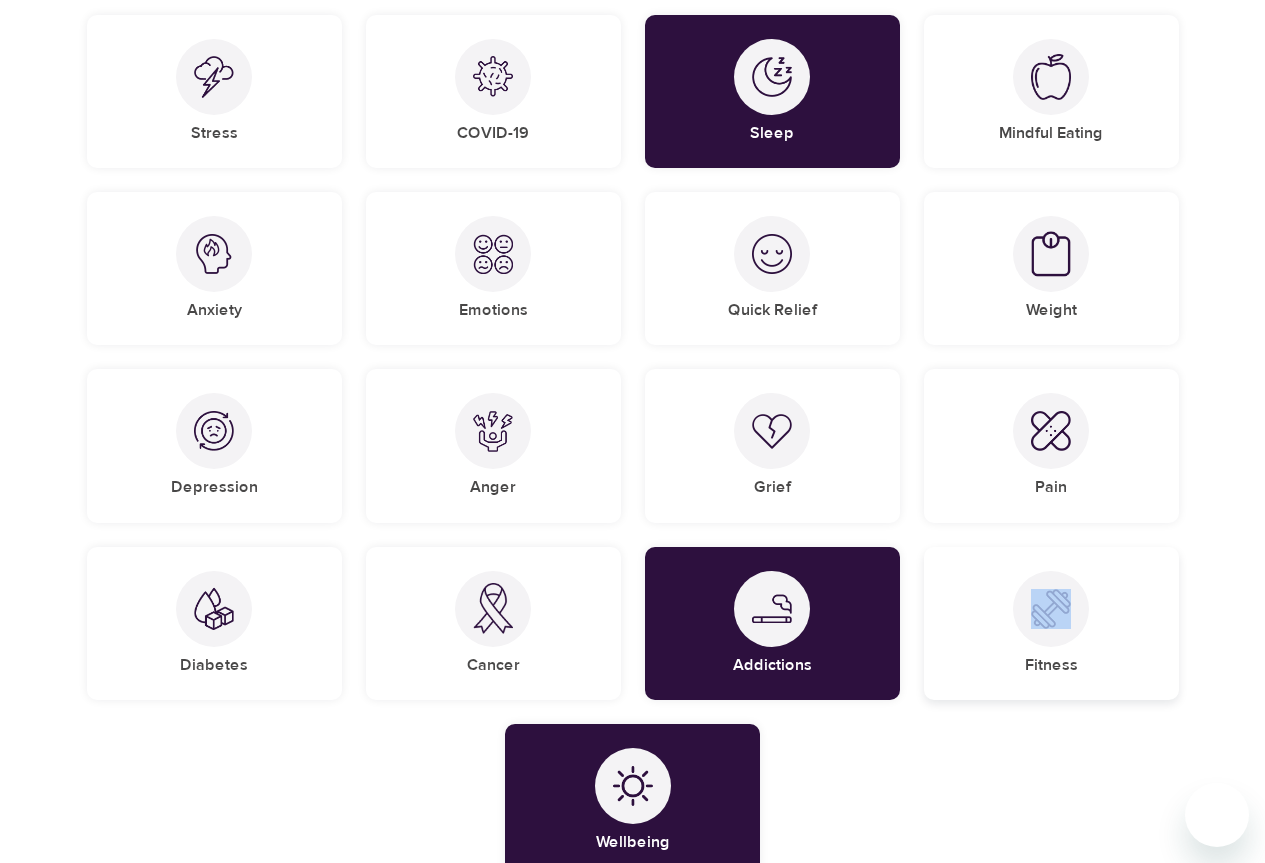click on "Fitness" at bounding box center [1051, 623] 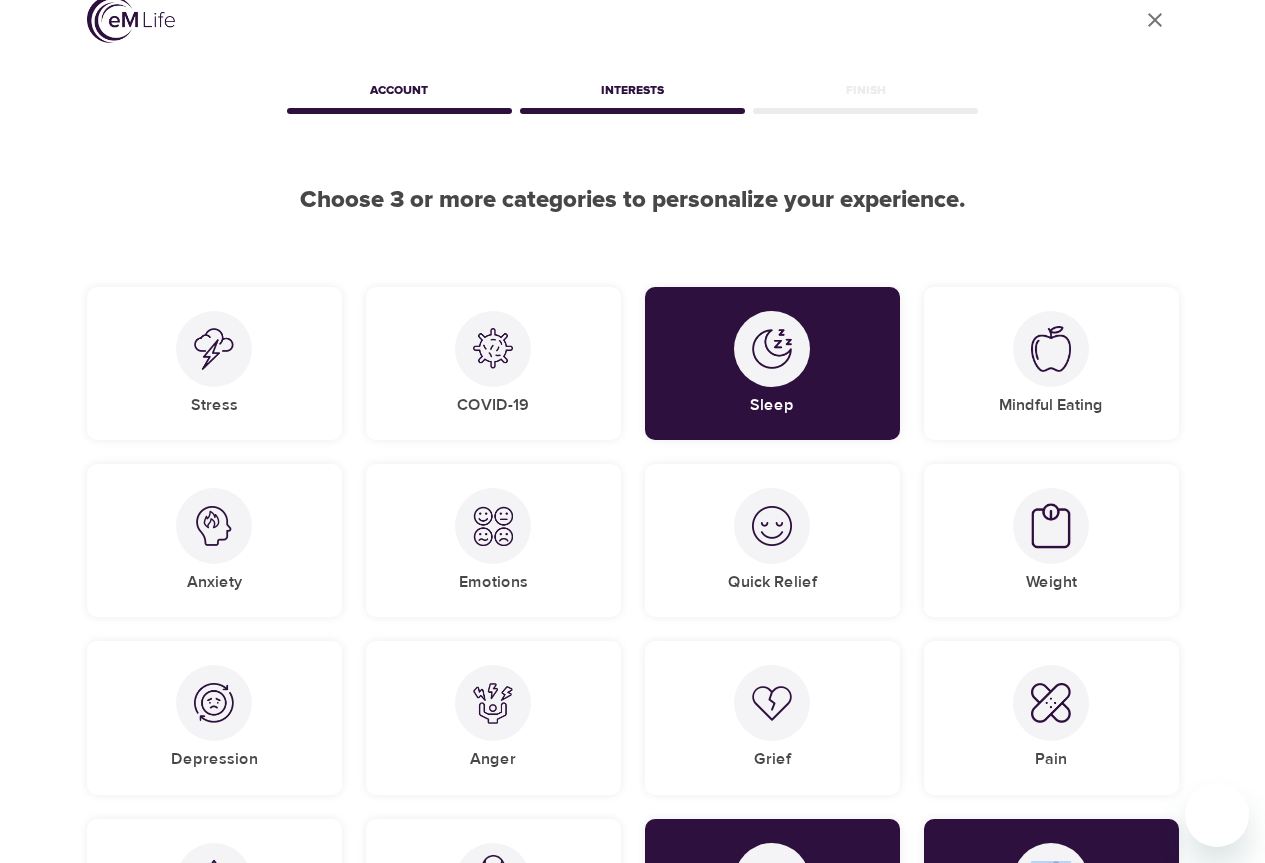 scroll, scrollTop: 0, scrollLeft: 0, axis: both 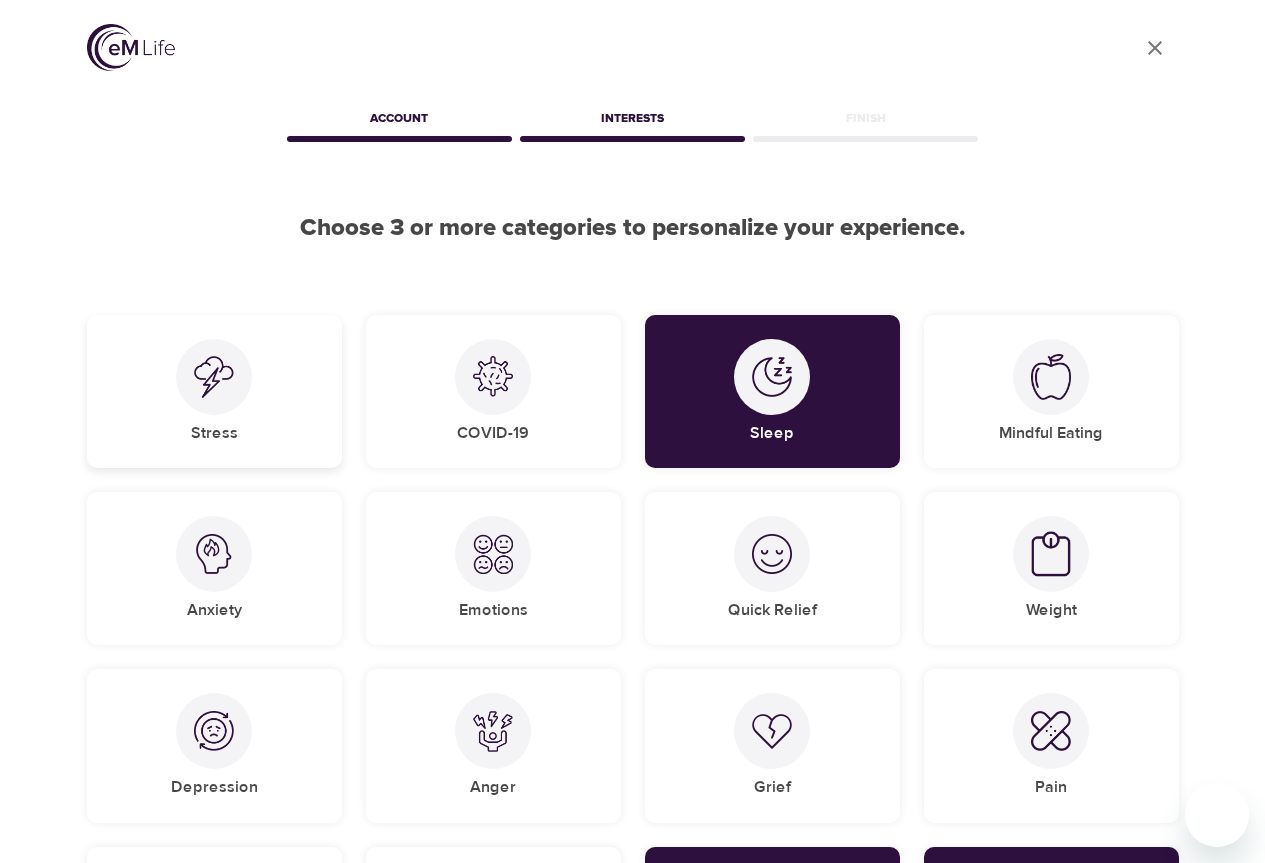click at bounding box center [214, 377] 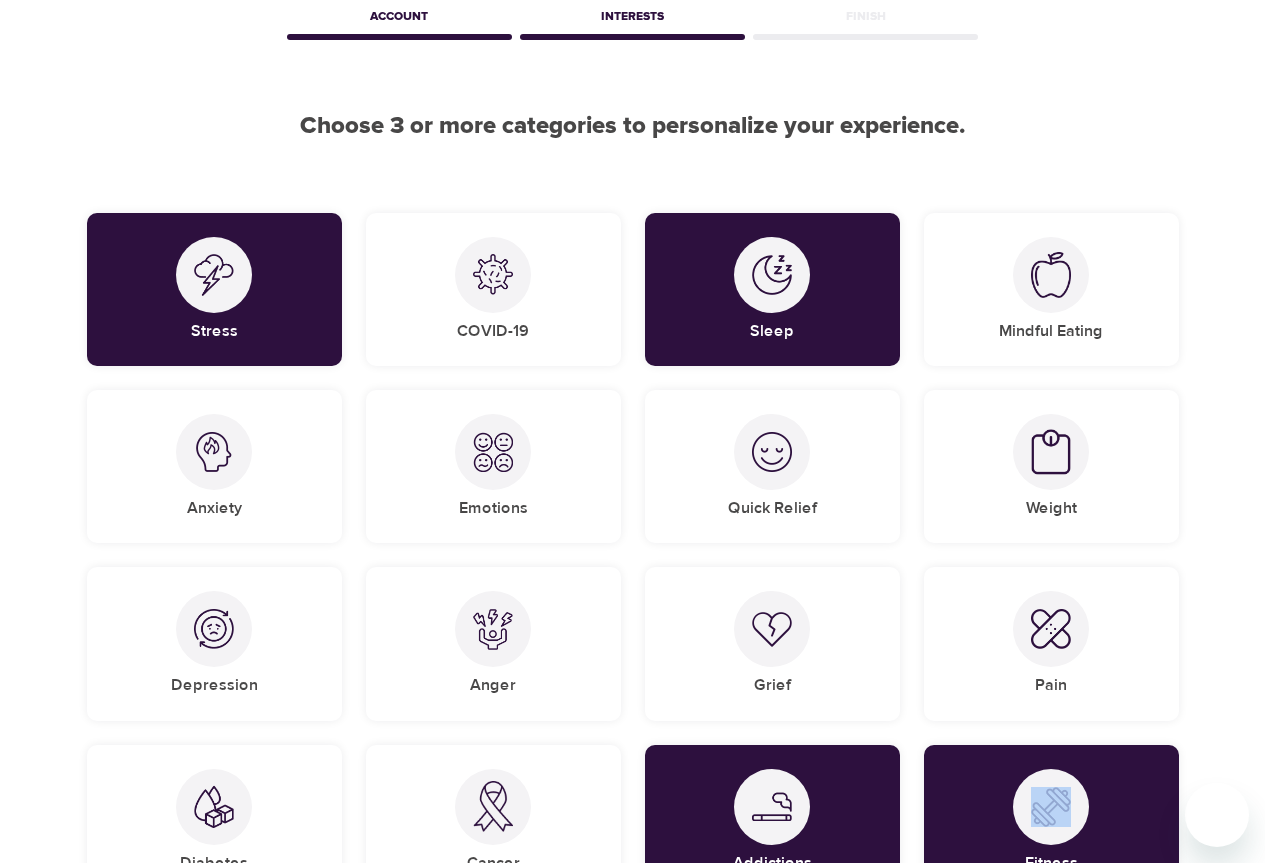 scroll, scrollTop: 100, scrollLeft: 0, axis: vertical 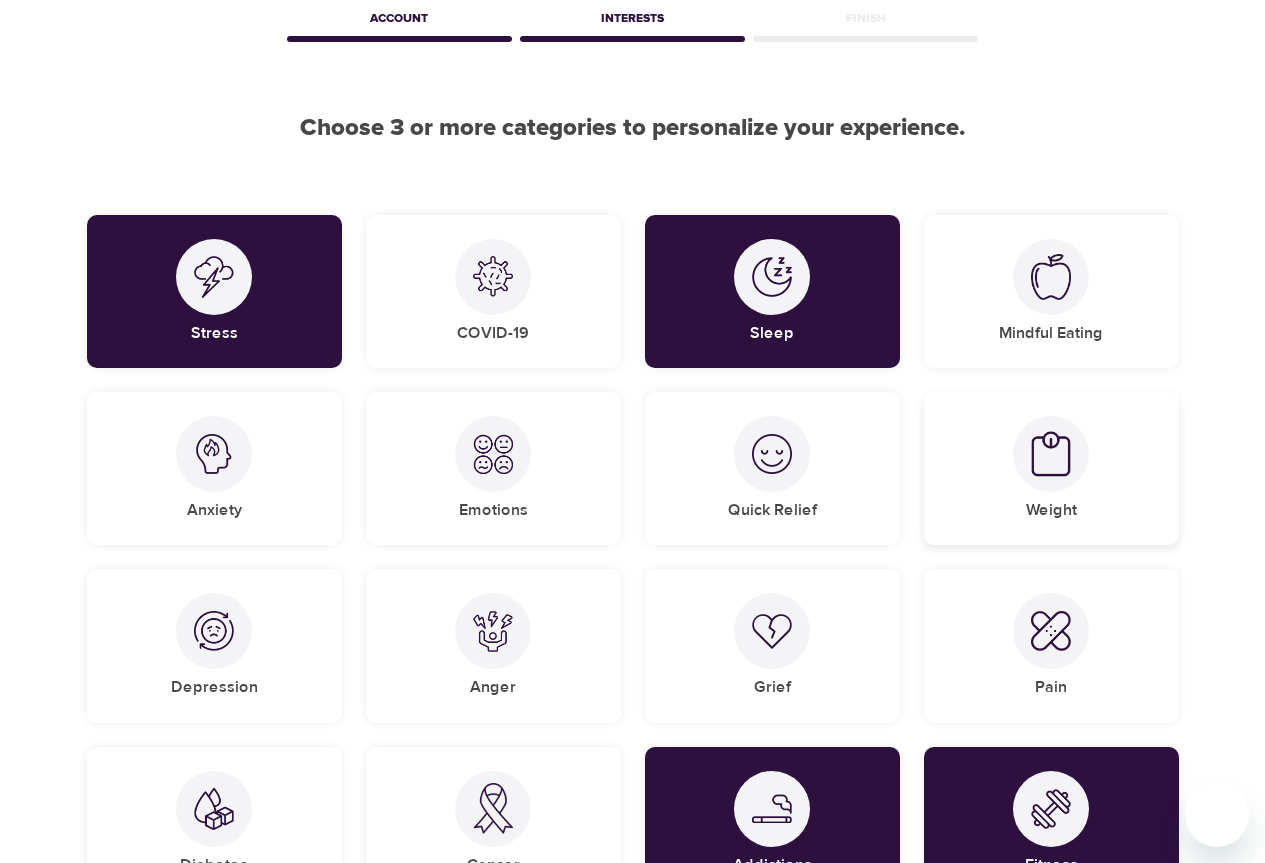 click at bounding box center (1051, 454) 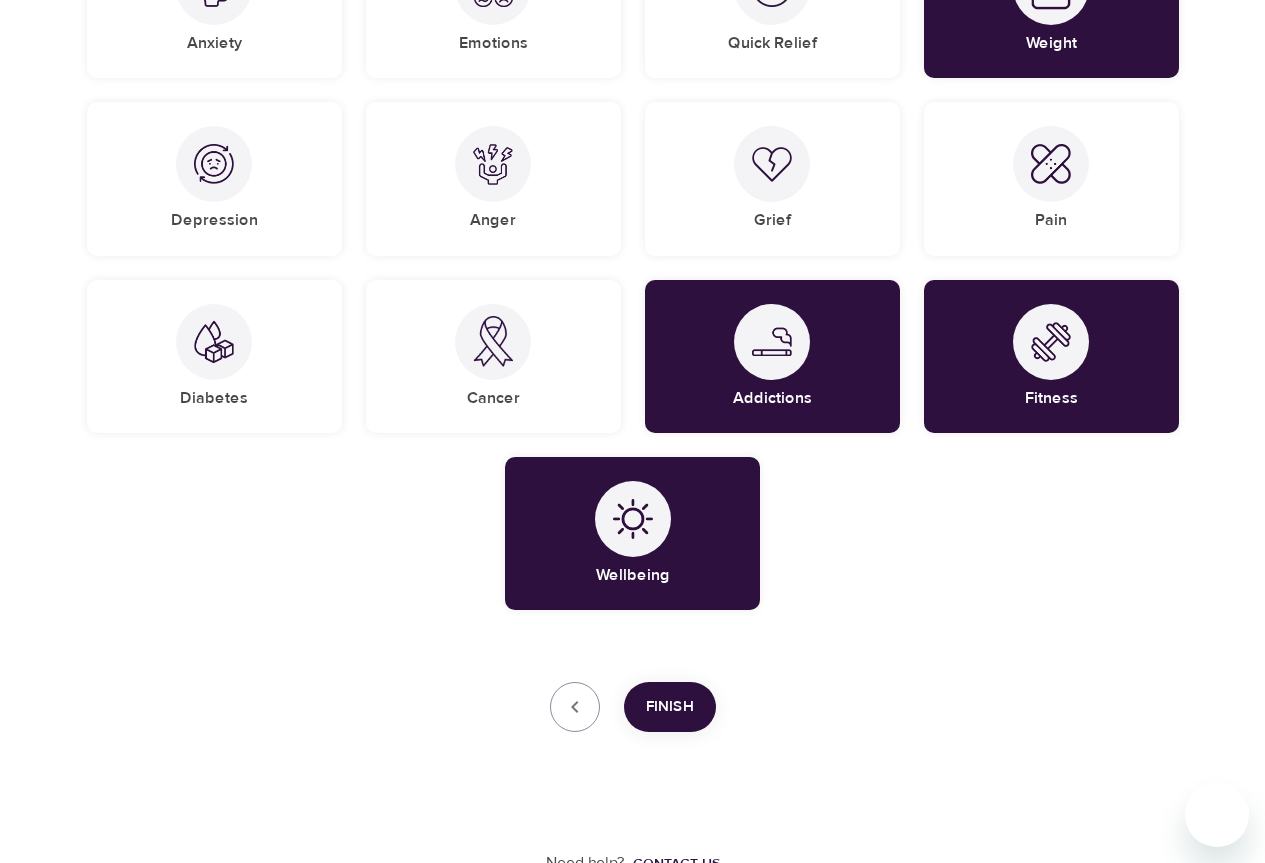 scroll, scrollTop: 579, scrollLeft: 0, axis: vertical 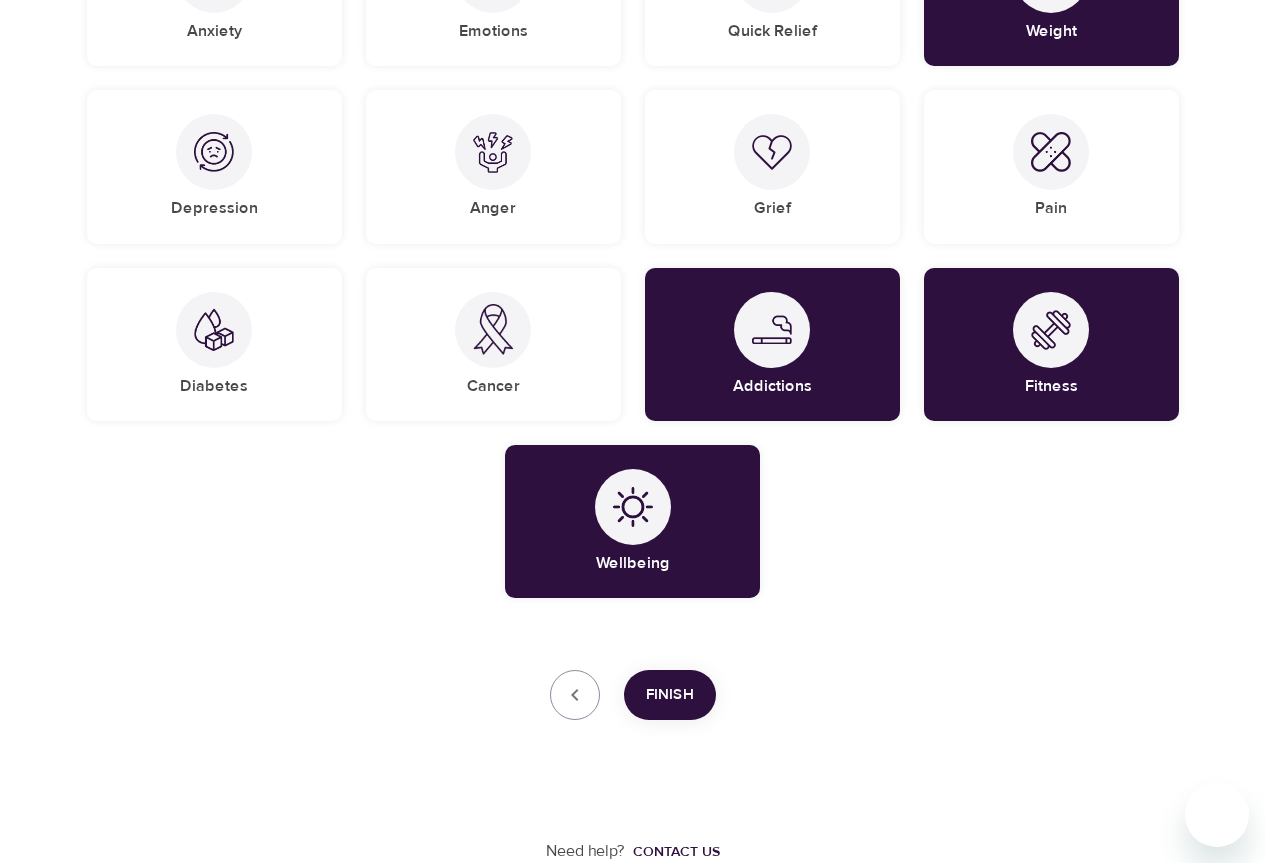 click on "Finish" at bounding box center [670, 695] 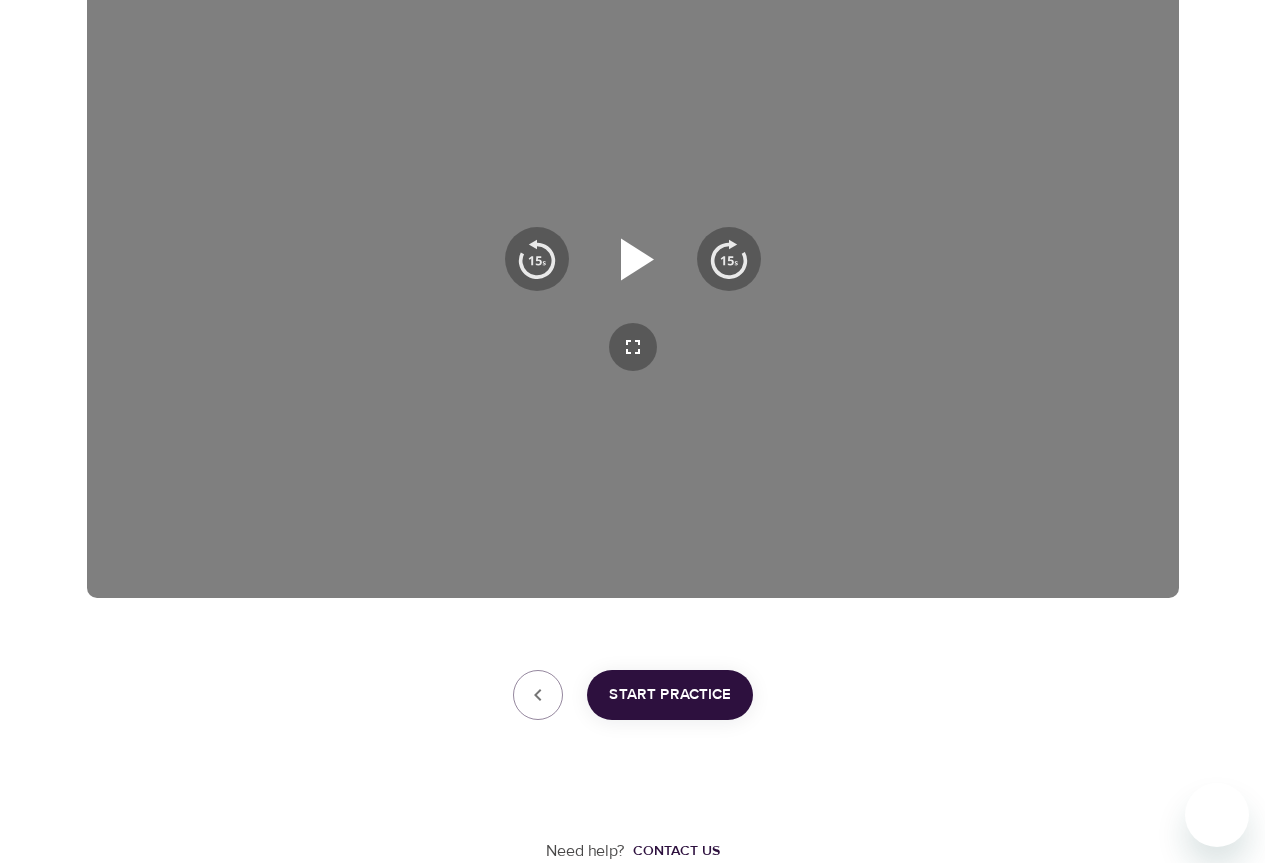click 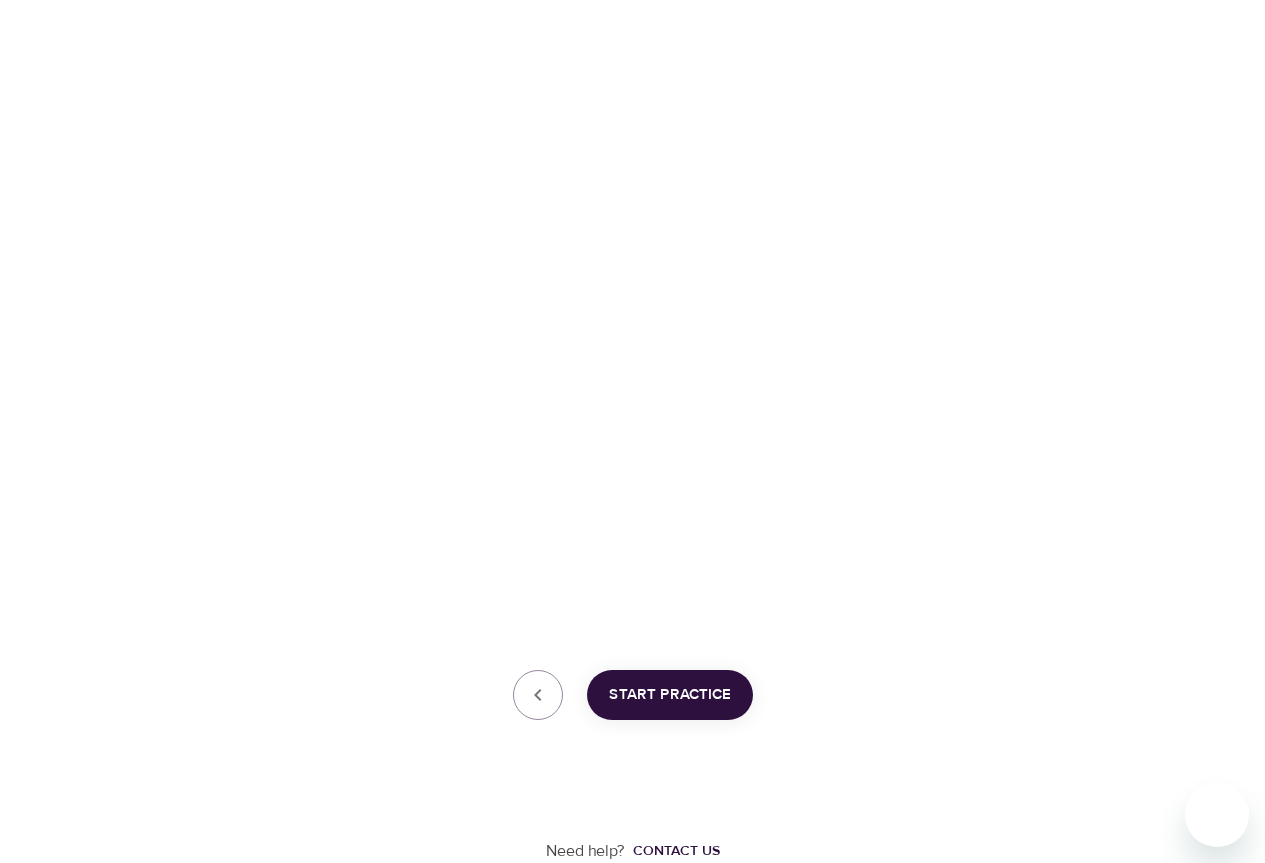 click on "Start Practice" at bounding box center (670, 695) 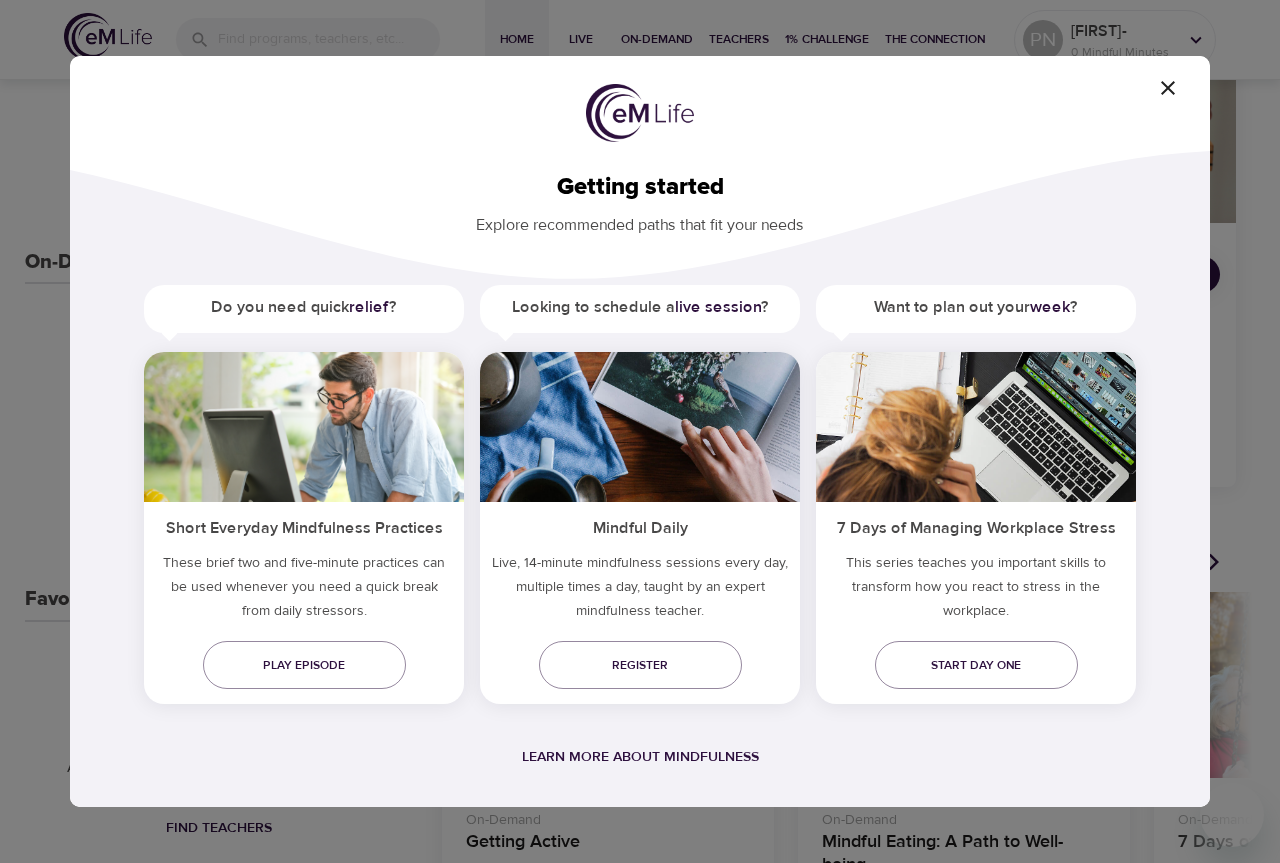 click 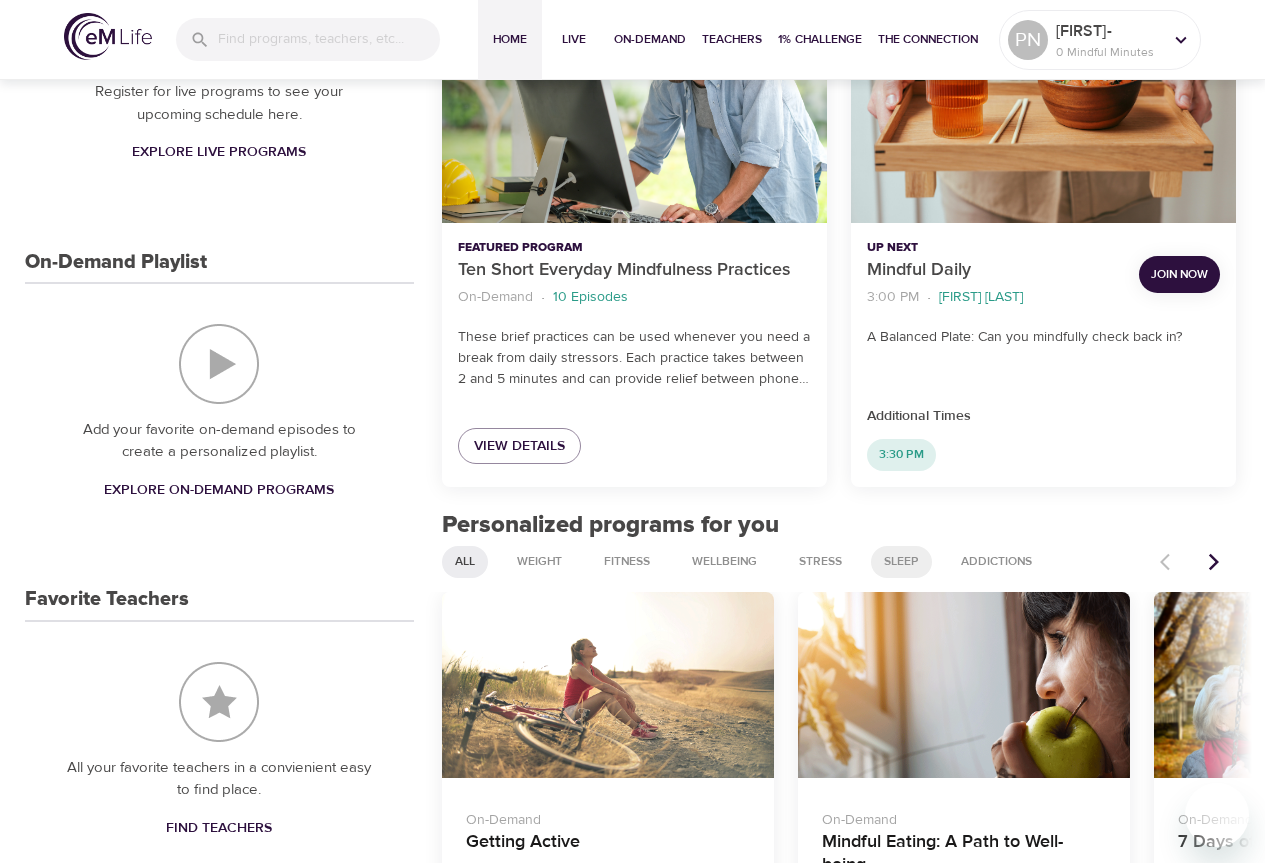 click on "Sleep" at bounding box center [901, 561] 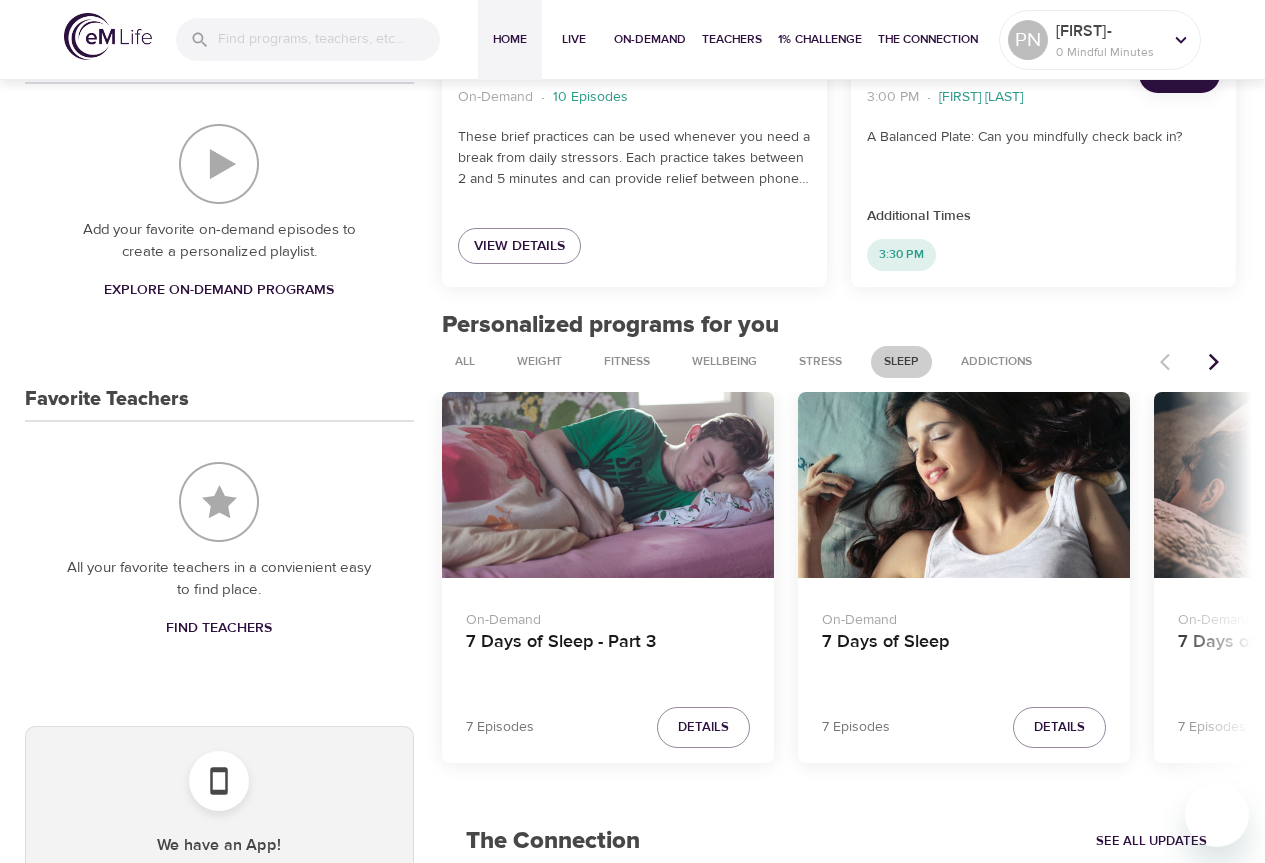 scroll, scrollTop: 670, scrollLeft: 0, axis: vertical 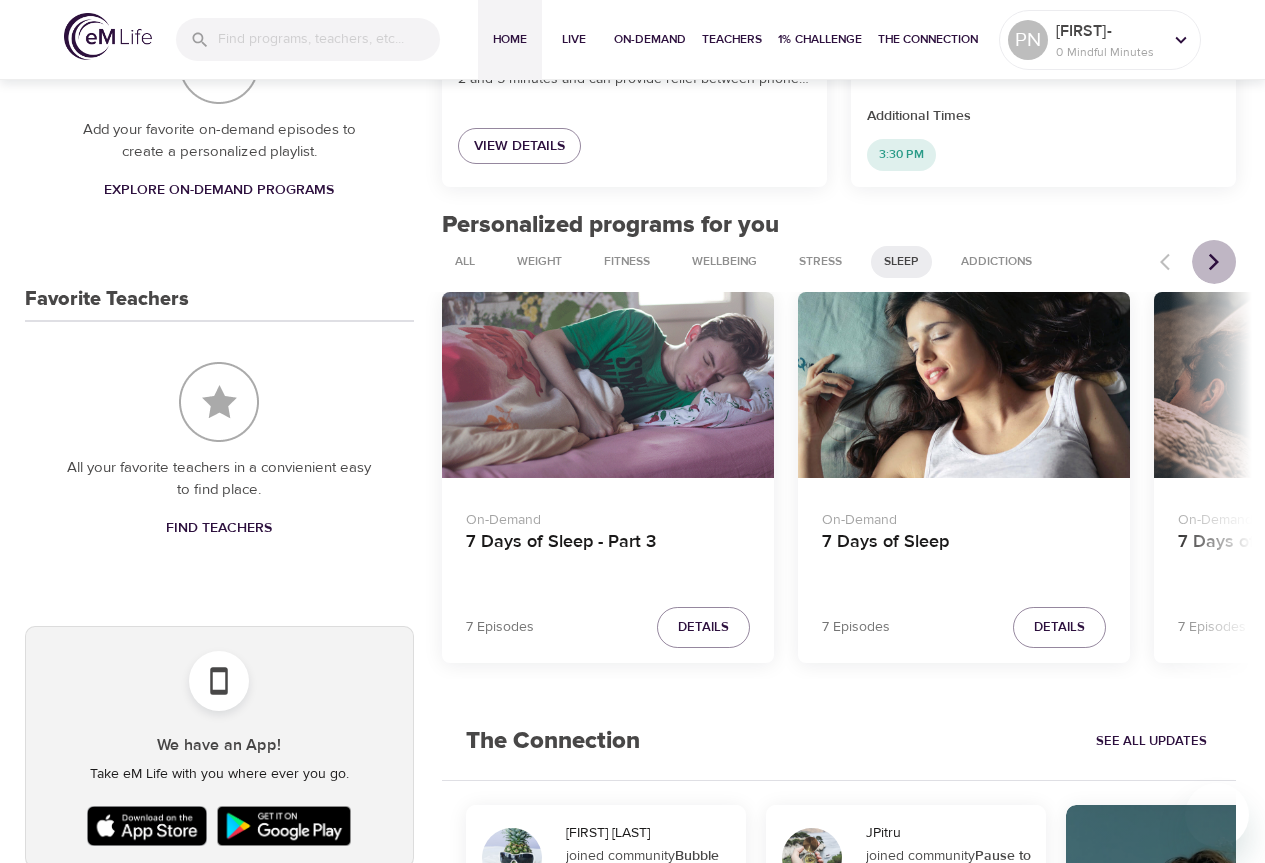 click at bounding box center [1214, 262] 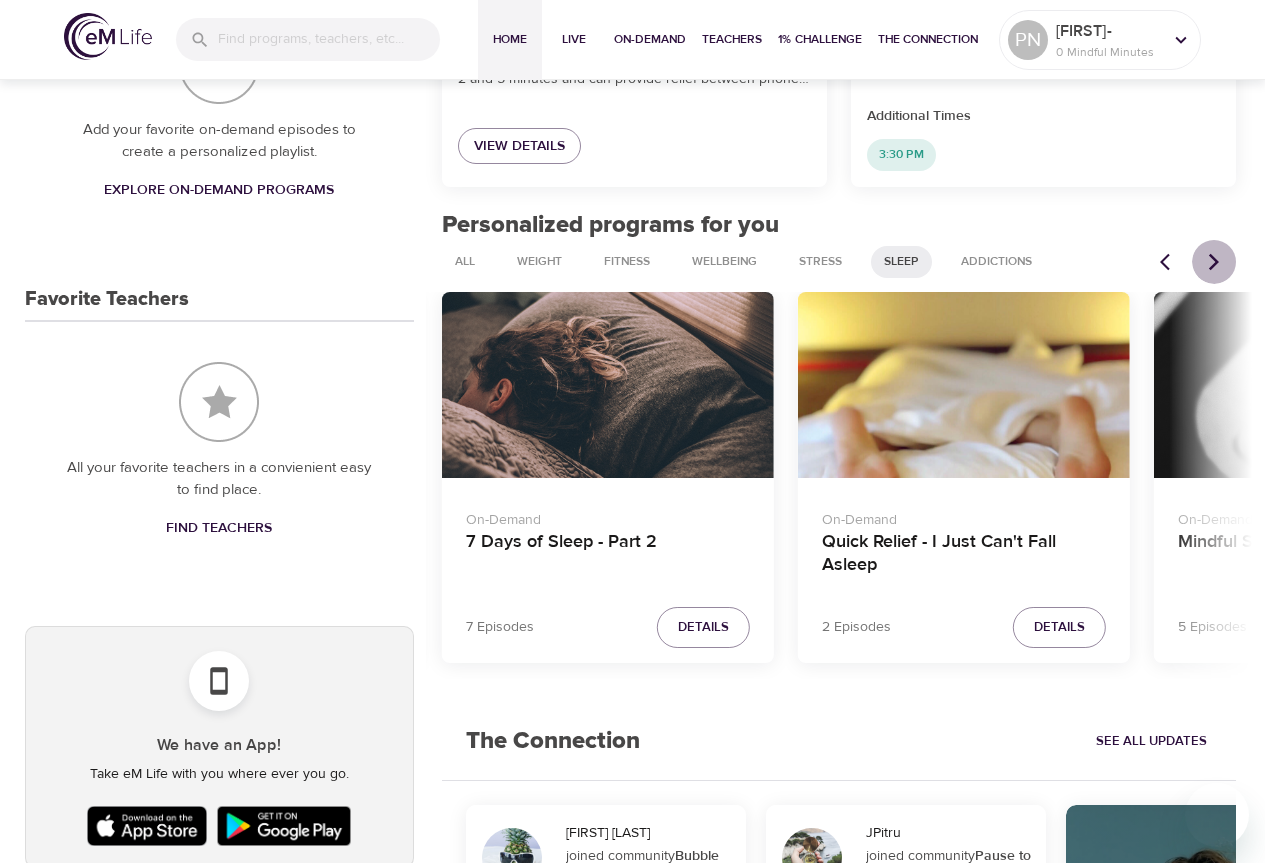 click at bounding box center [1214, 262] 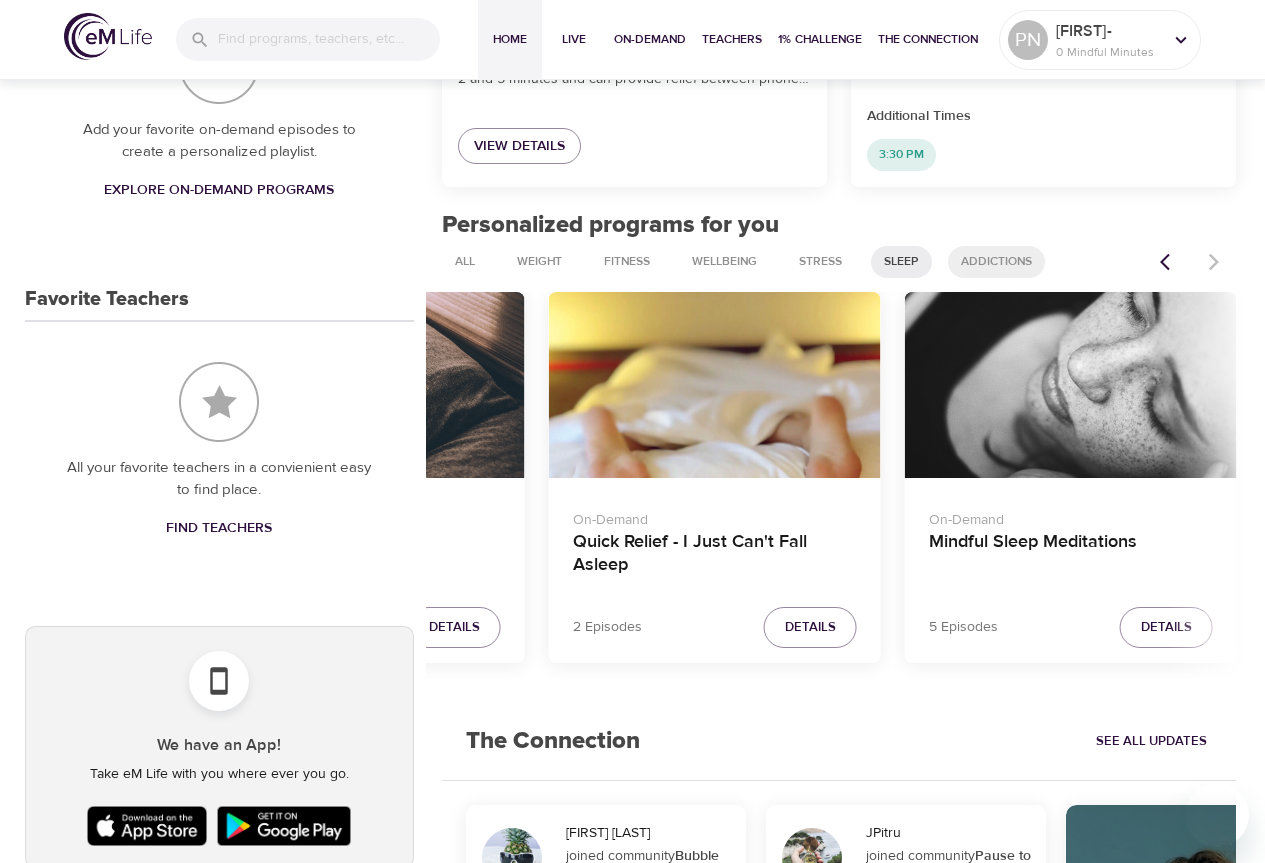 click on "Addictions" at bounding box center [996, 261] 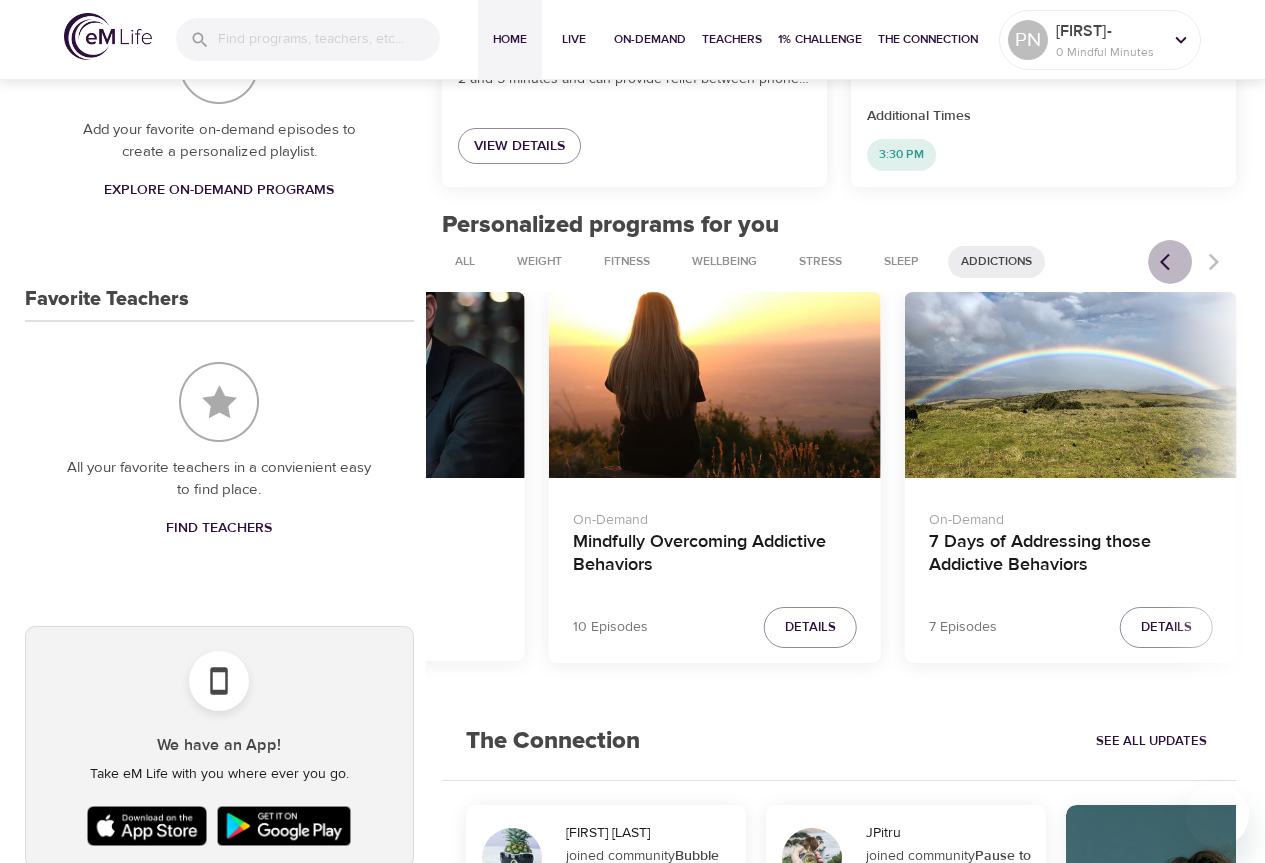 click 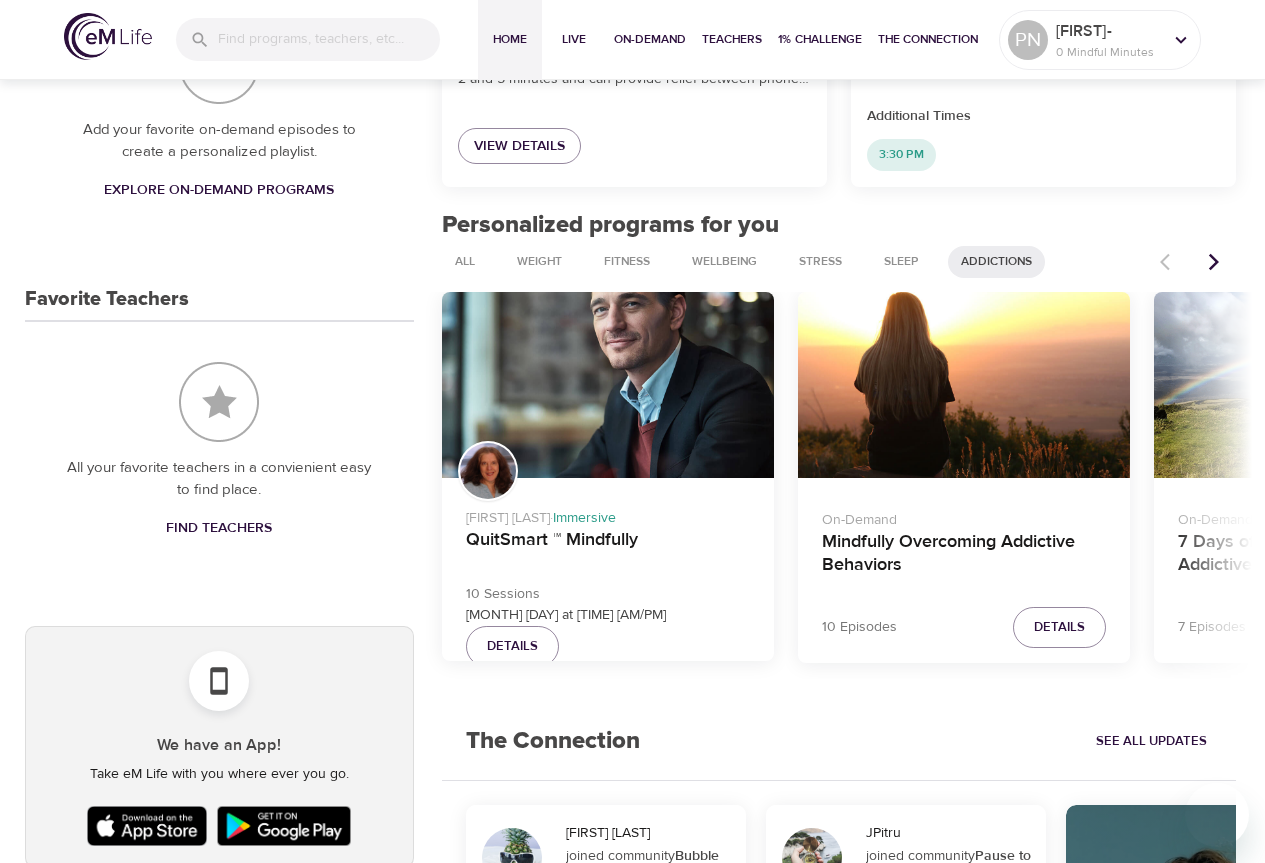 click at bounding box center (1192, 262) 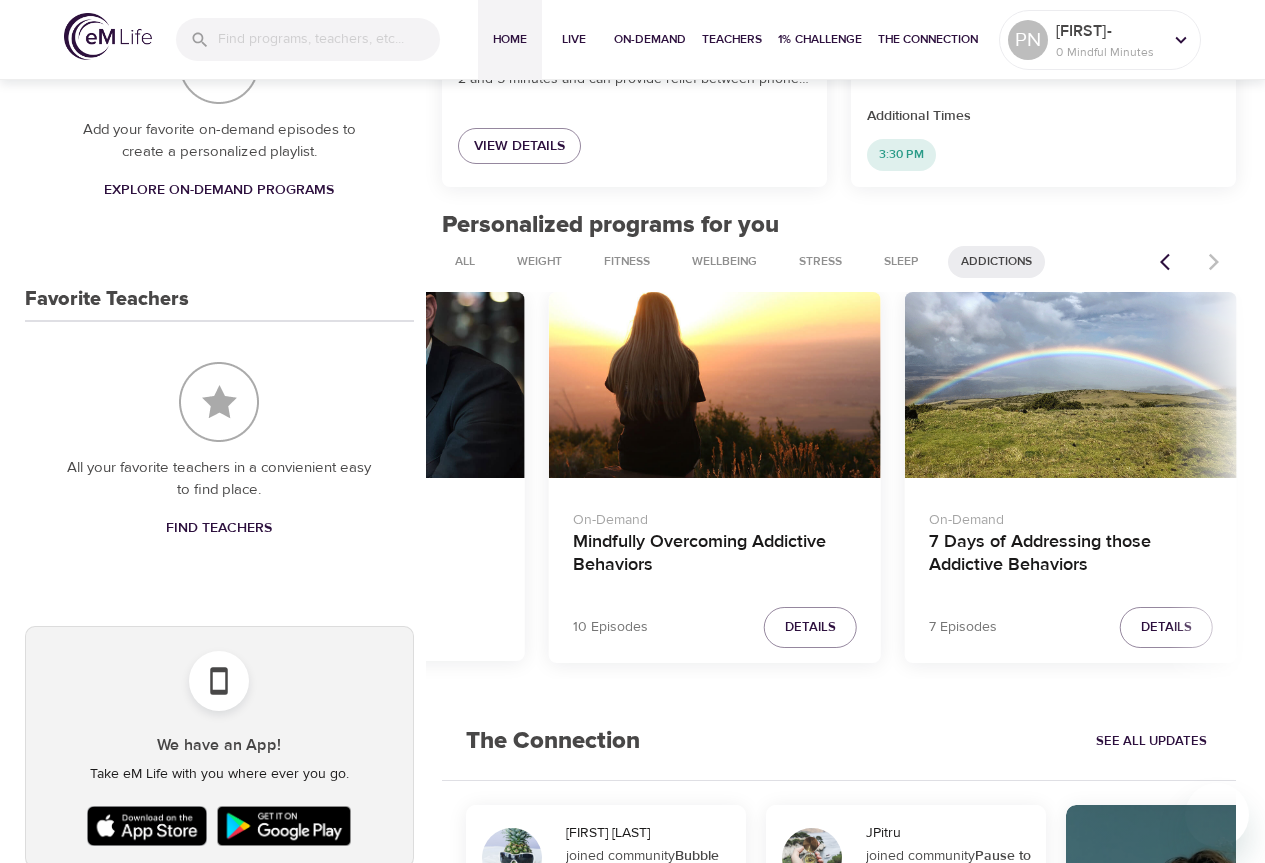 click at bounding box center (1192, 262) 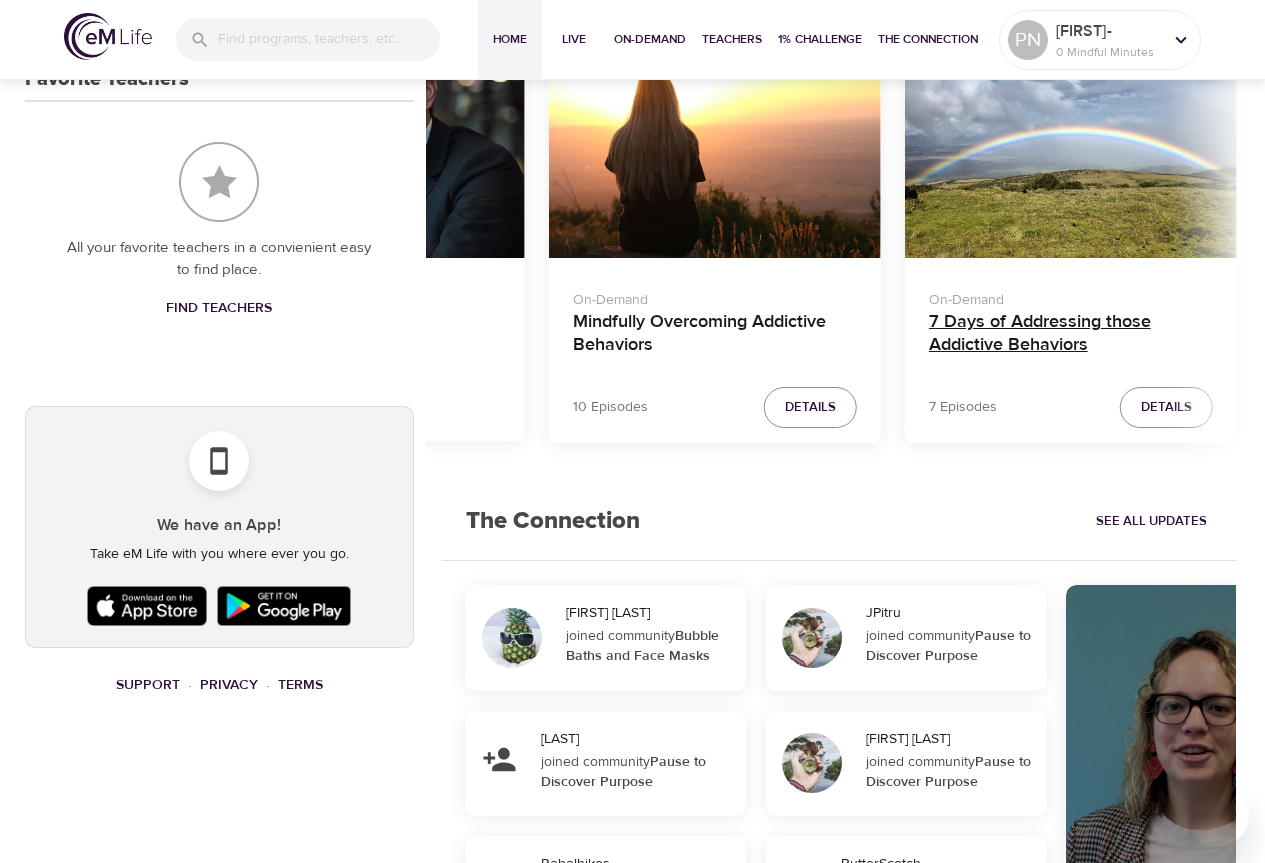 scroll, scrollTop: 670, scrollLeft: 0, axis: vertical 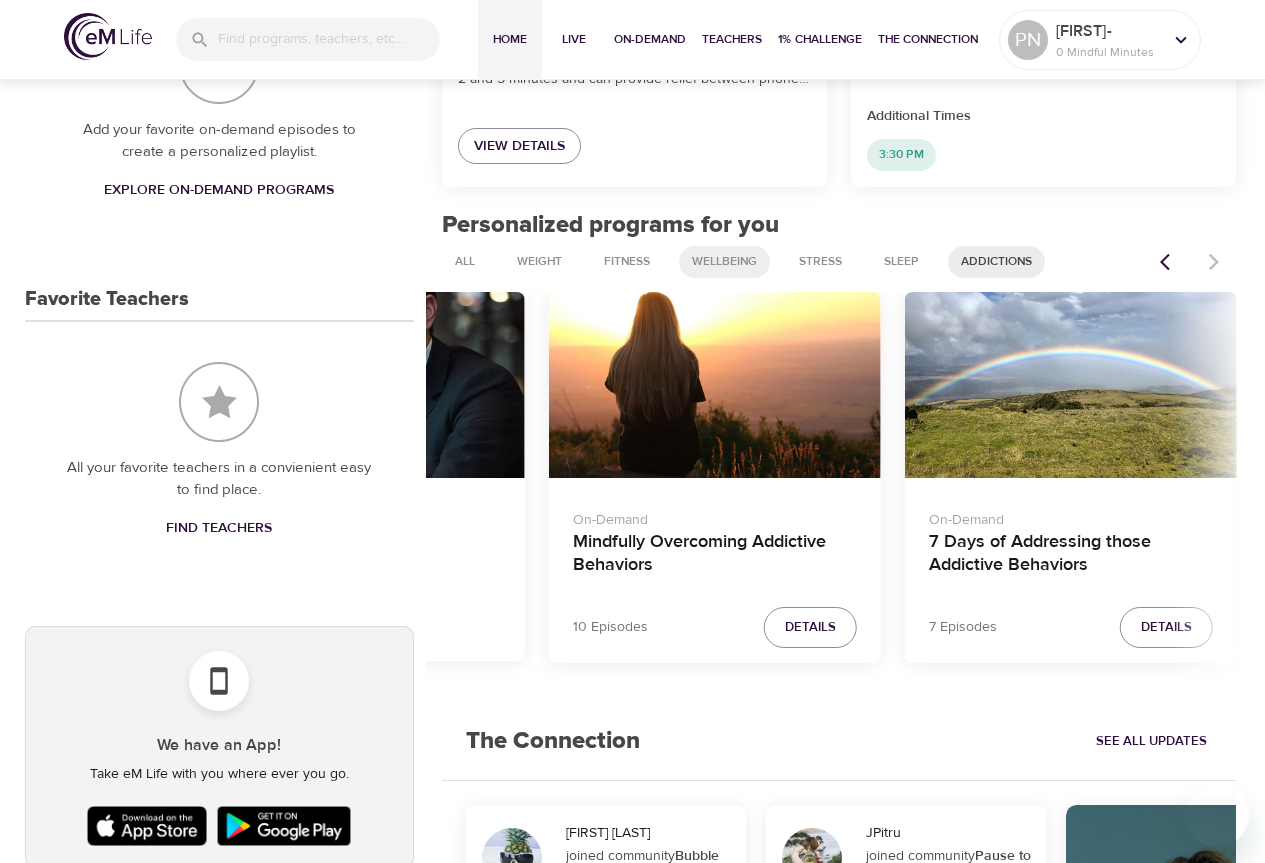 click on "Wellbeing" at bounding box center [724, 261] 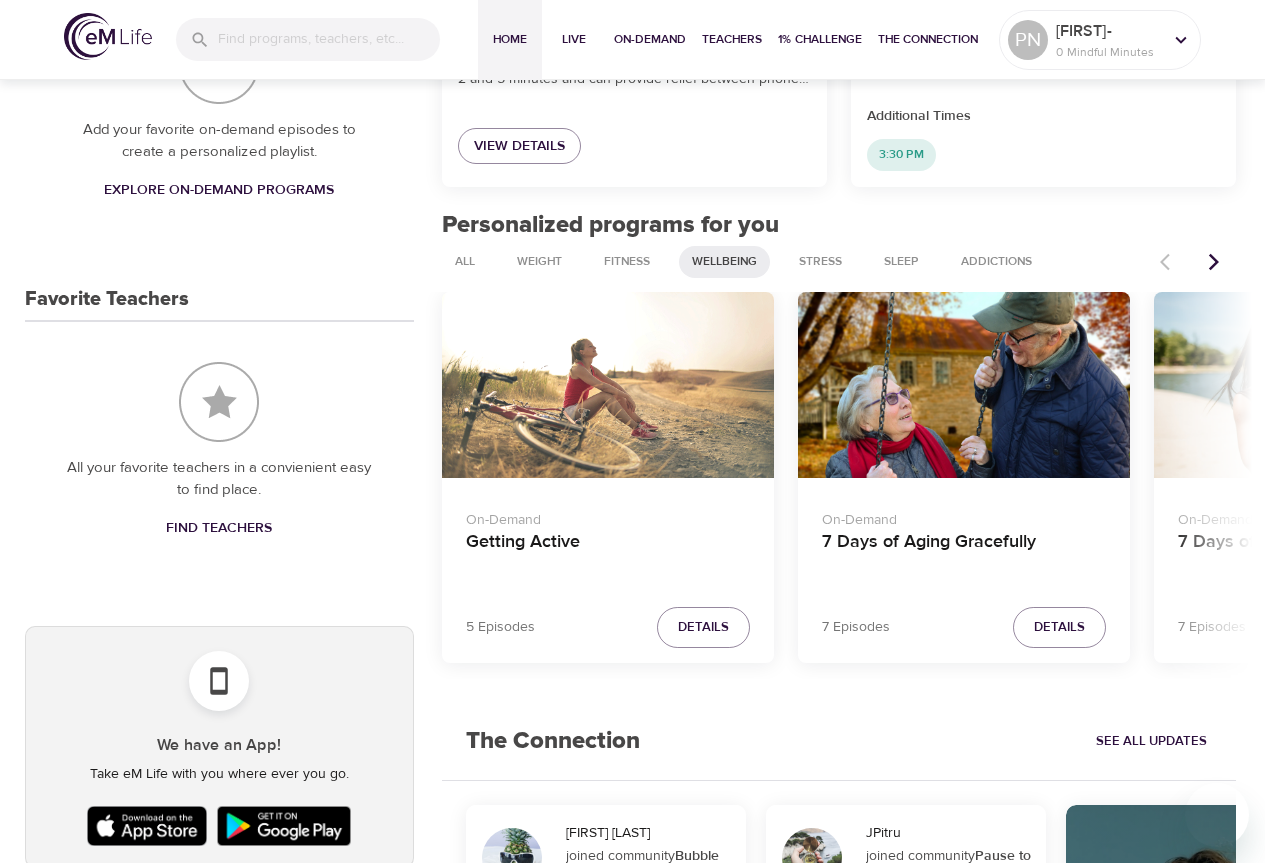 click 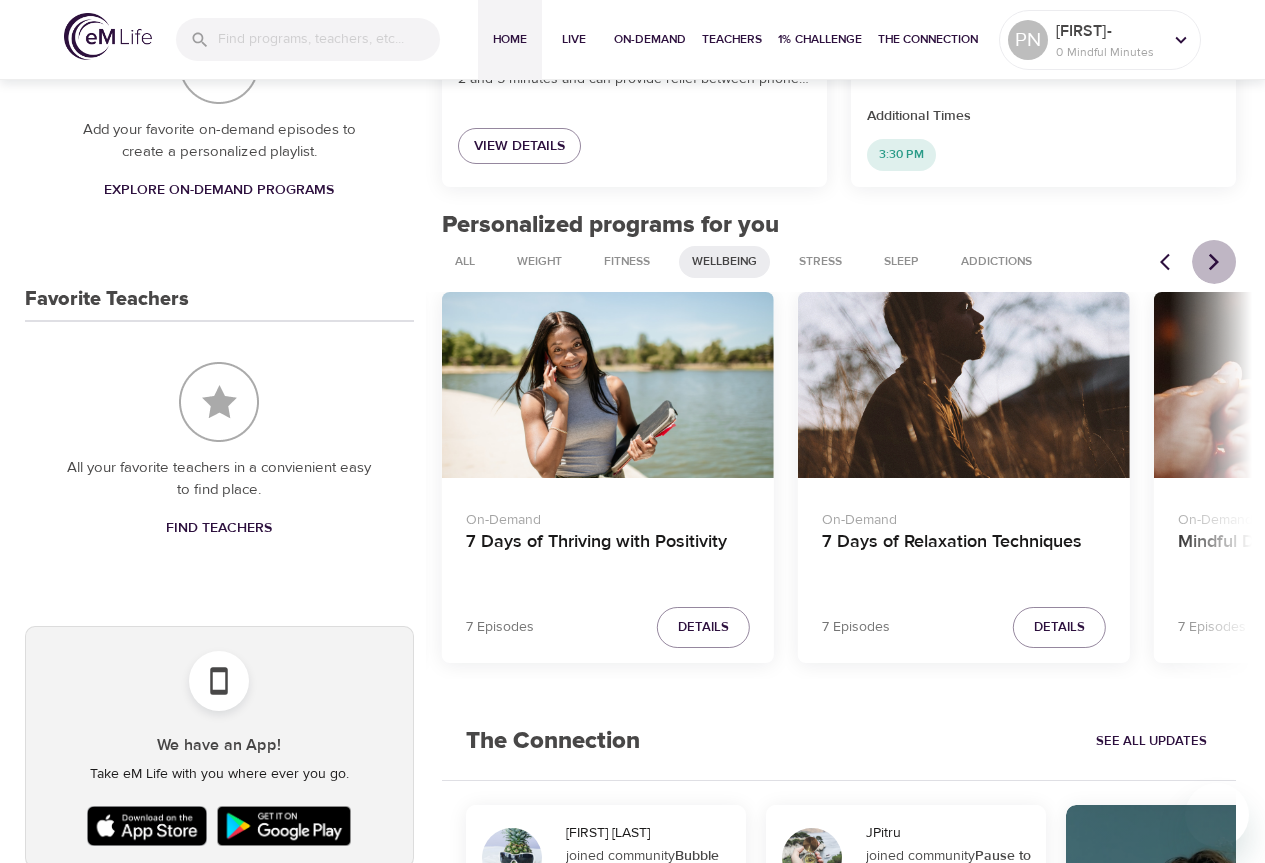 click 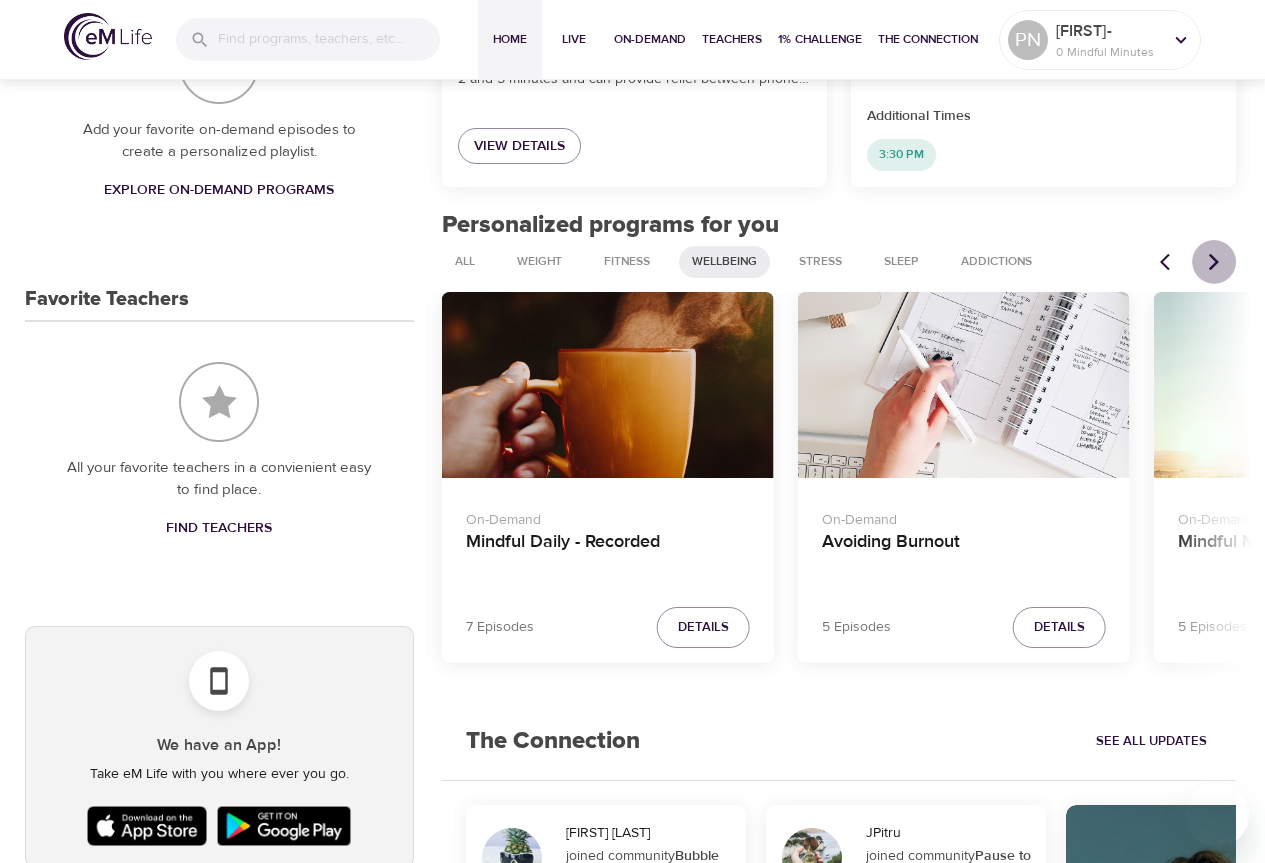 click 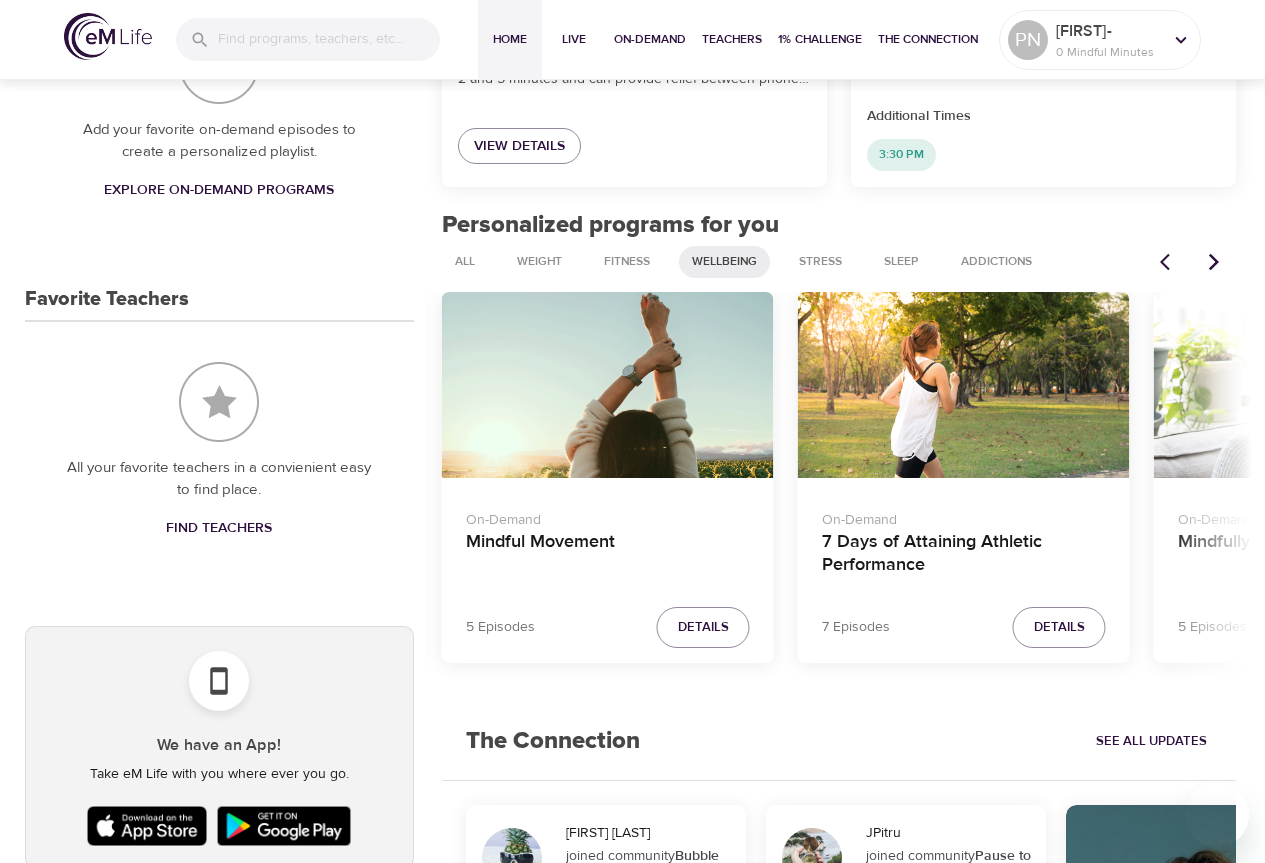 click 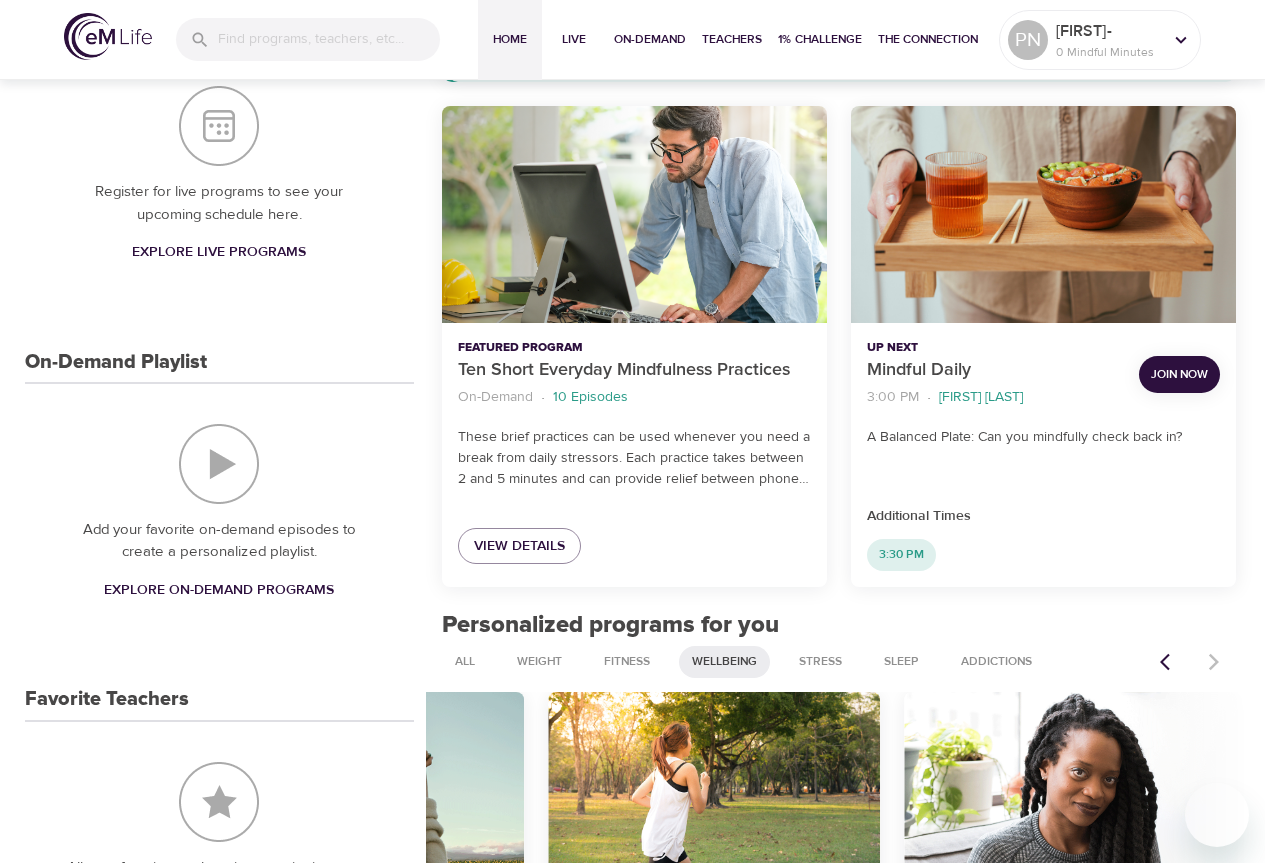 scroll, scrollTop: 0, scrollLeft: 0, axis: both 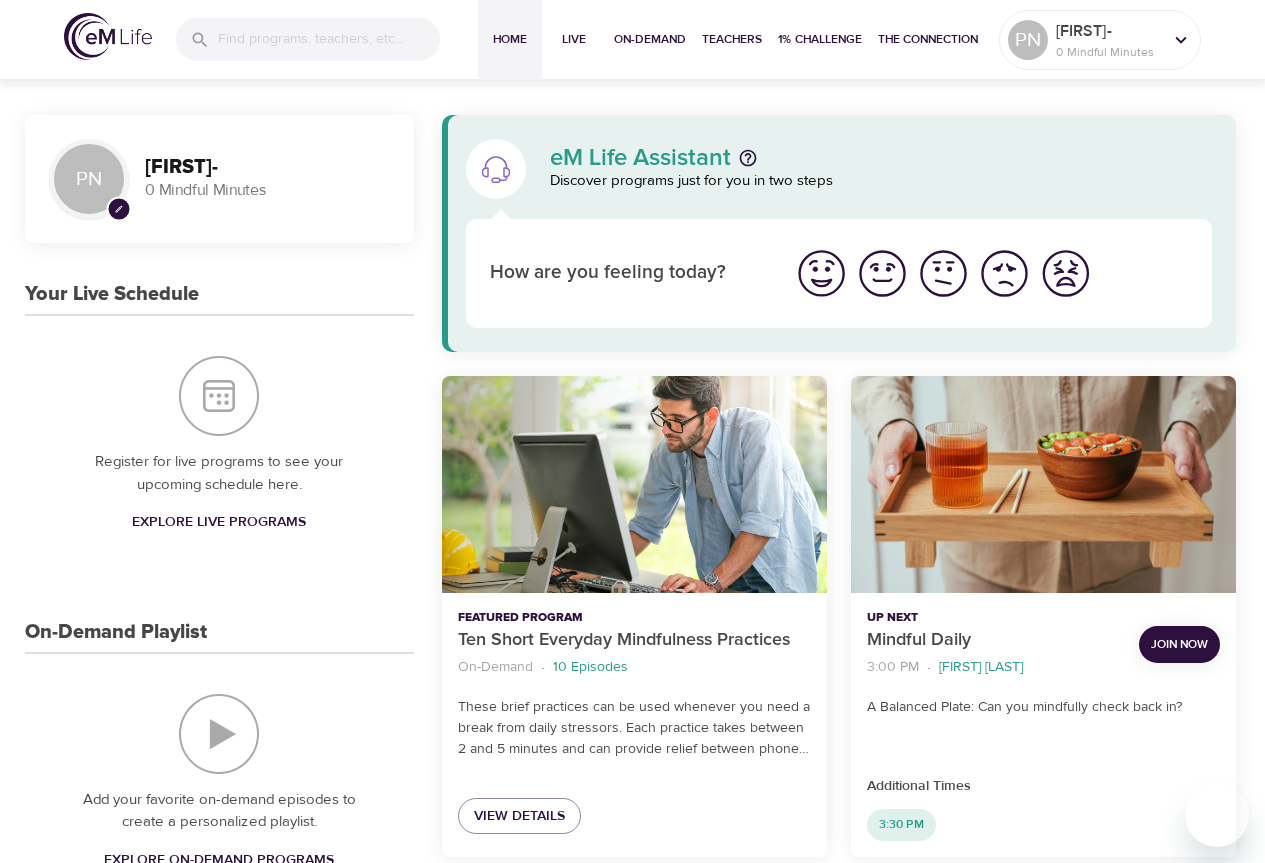 click at bounding box center (943, 273) 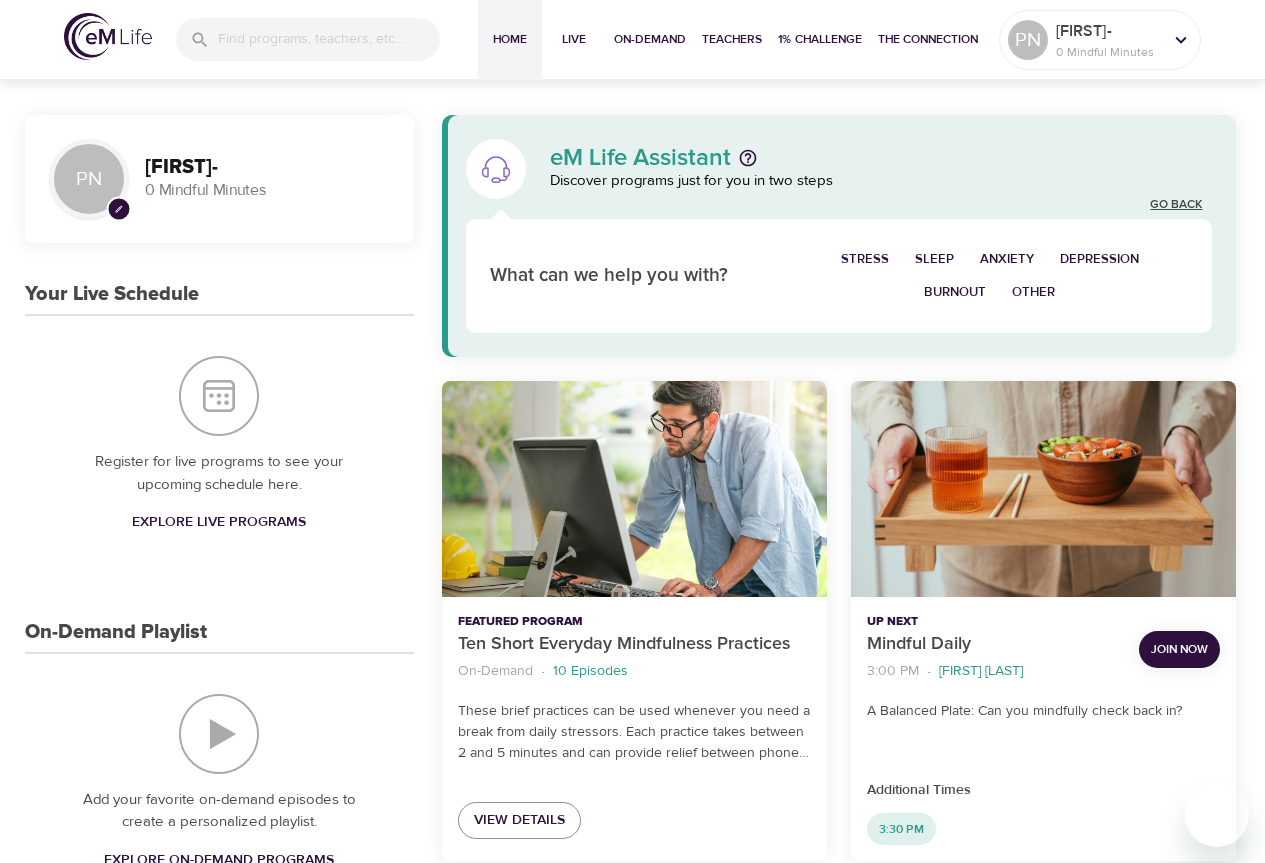 click on "Go Back" at bounding box center (1176, 205) 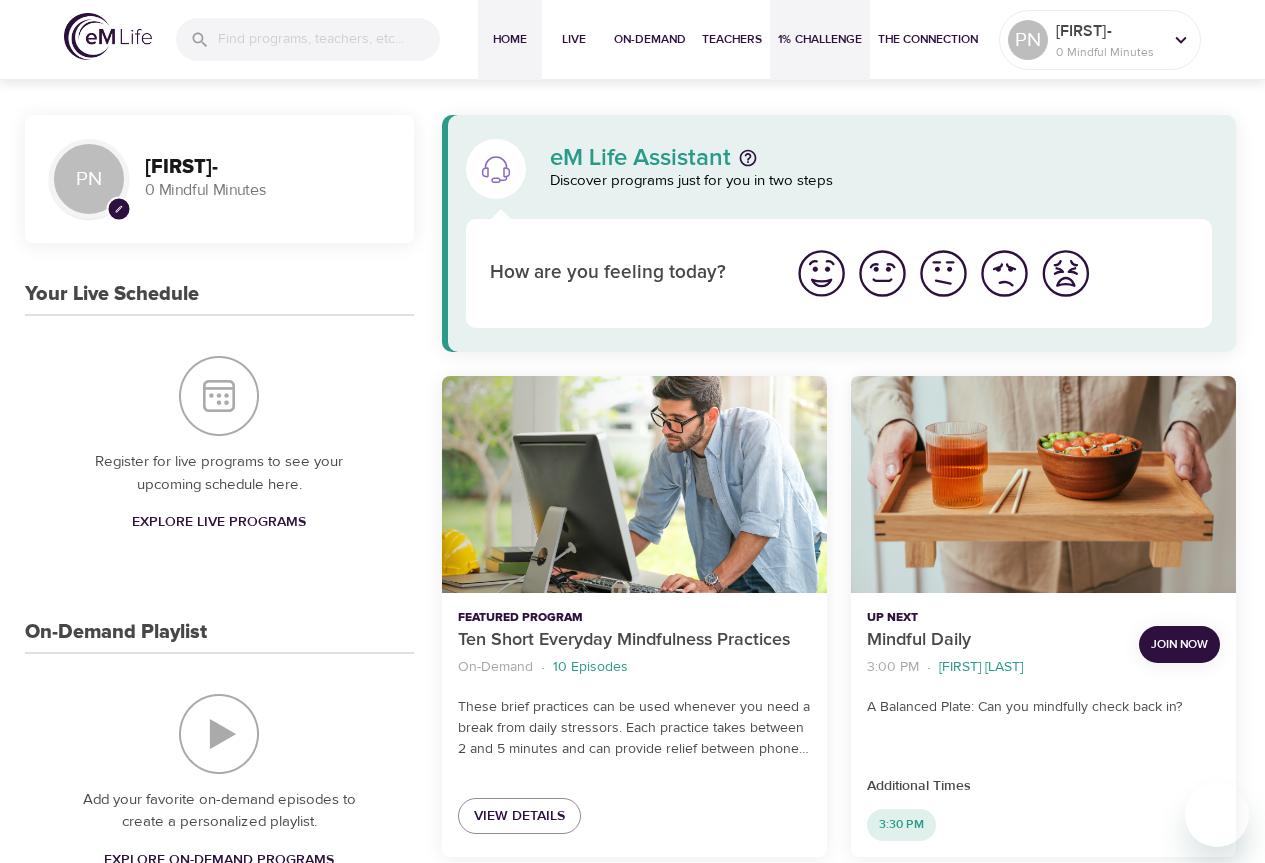click on "1% Challenge" at bounding box center [820, 39] 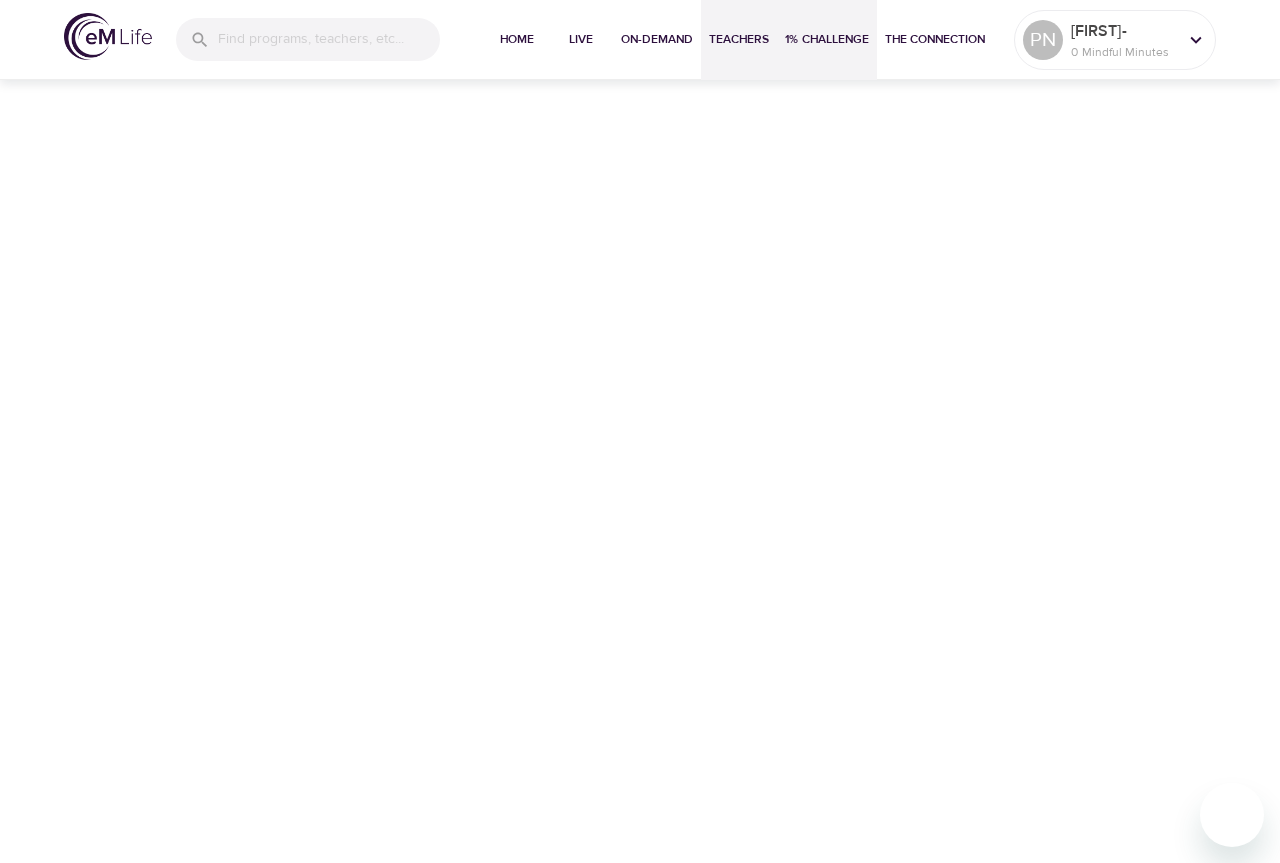 click on "Teachers" at bounding box center (739, 39) 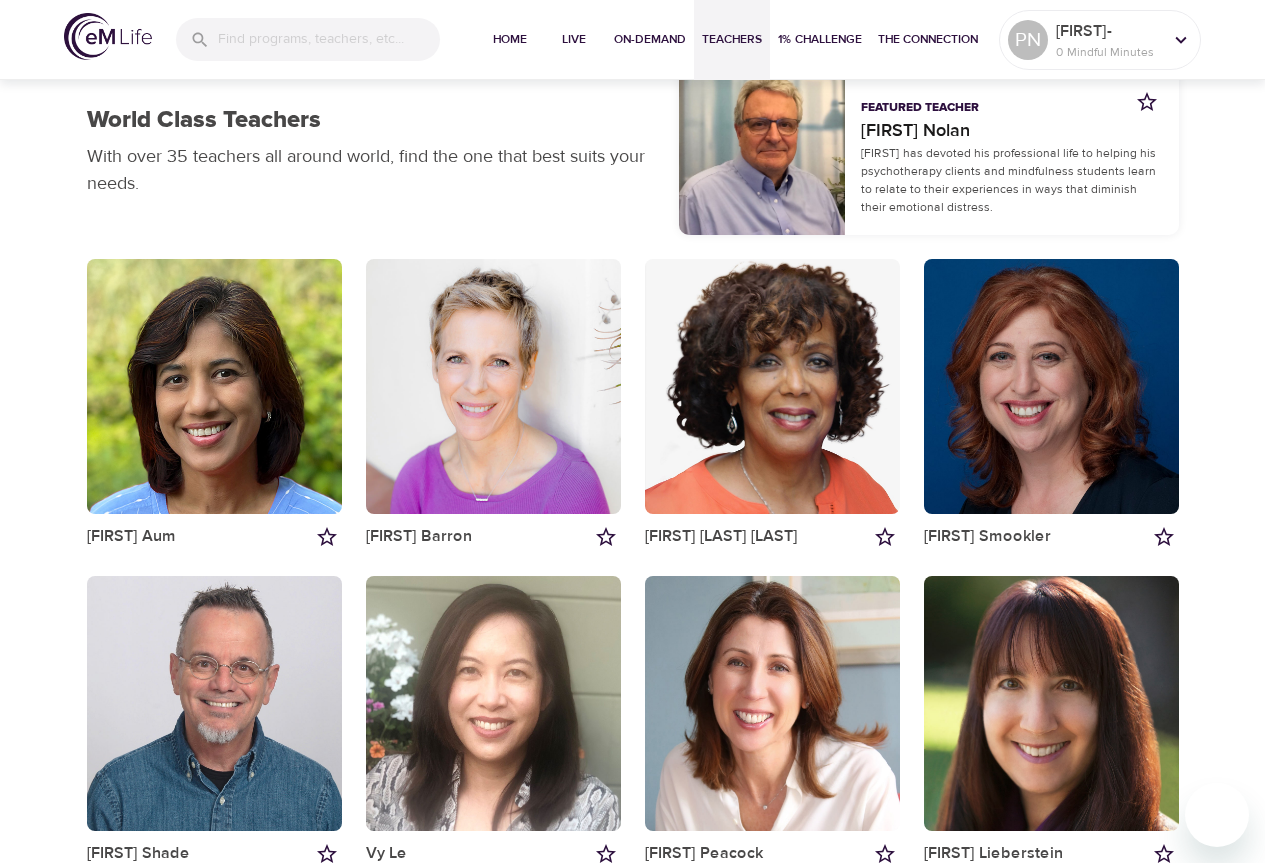 scroll, scrollTop: 24, scrollLeft: 0, axis: vertical 